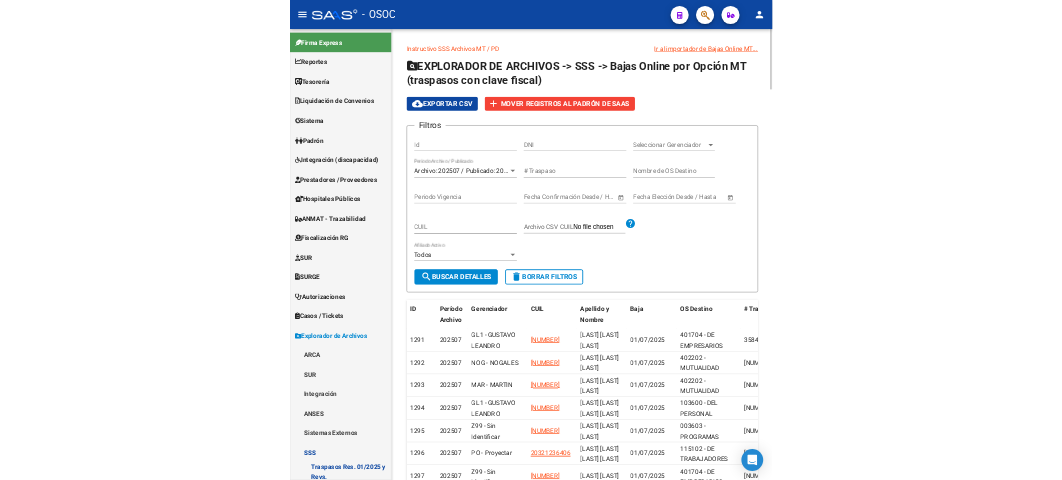 scroll, scrollTop: 0, scrollLeft: 0, axis: both 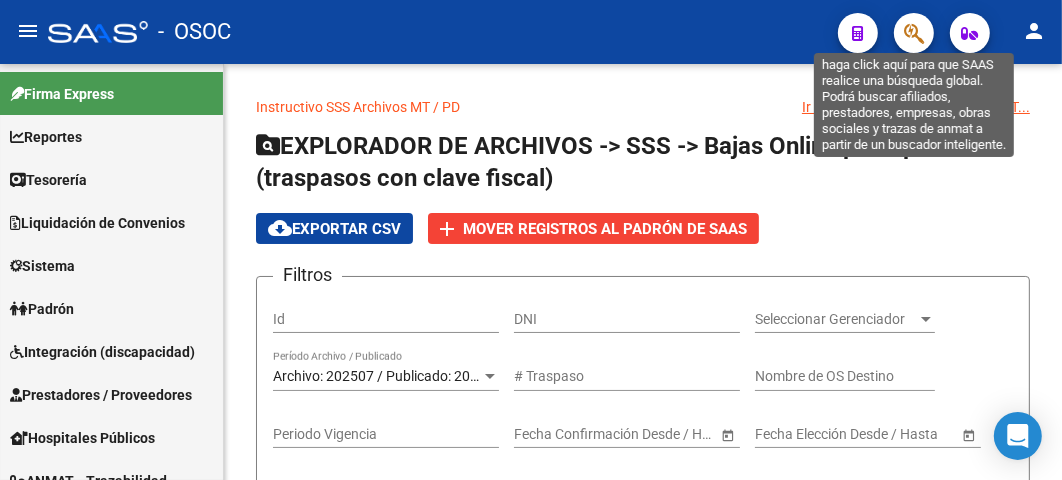 click 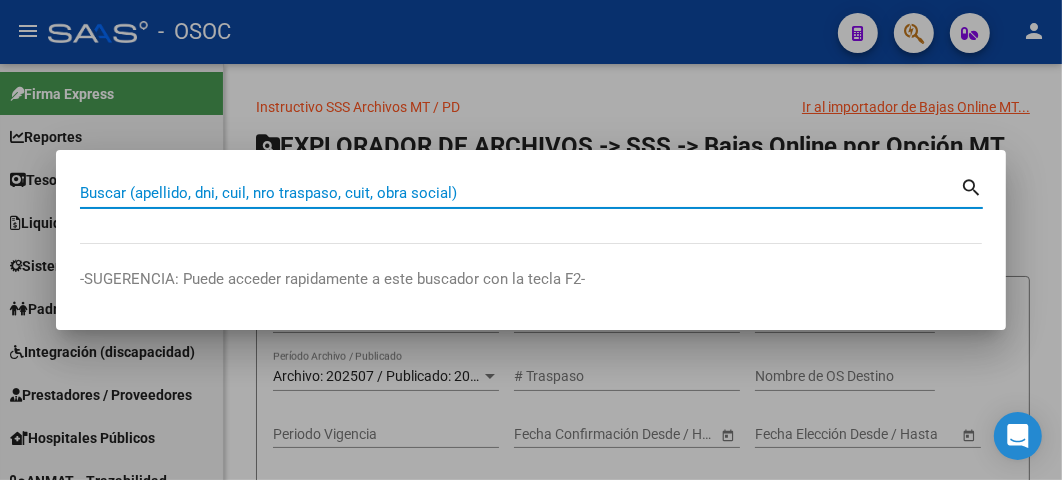 paste on "[NUMBER]" 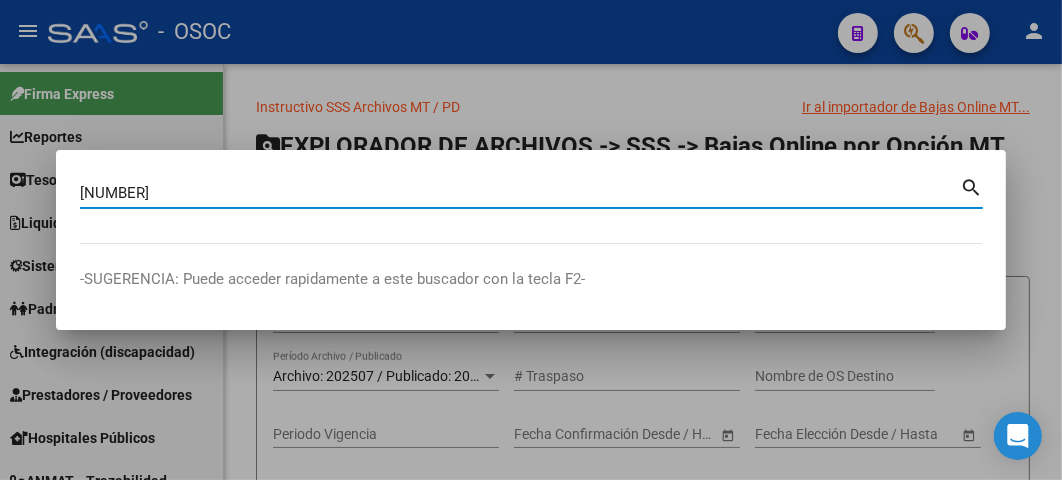 type on "[NUMBER]" 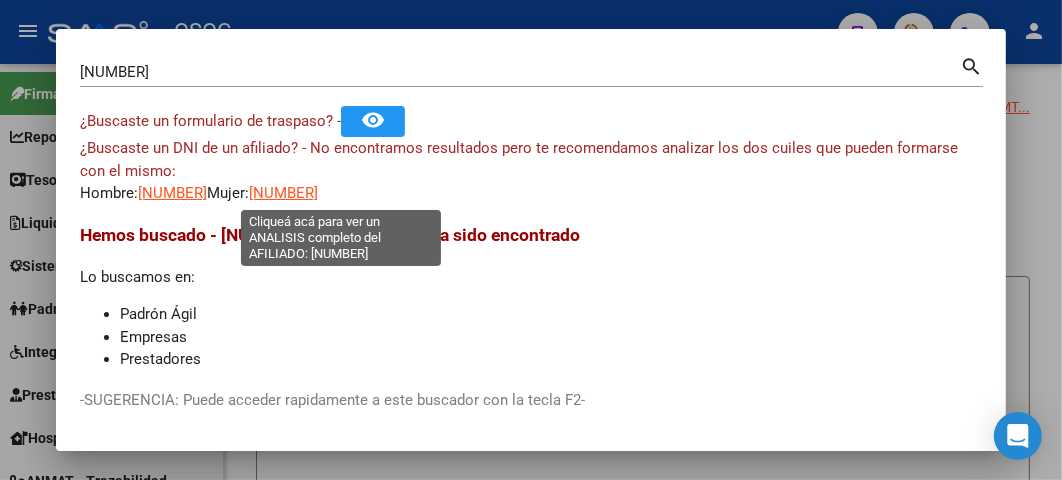 click on "[NUMBER]" at bounding box center (283, 193) 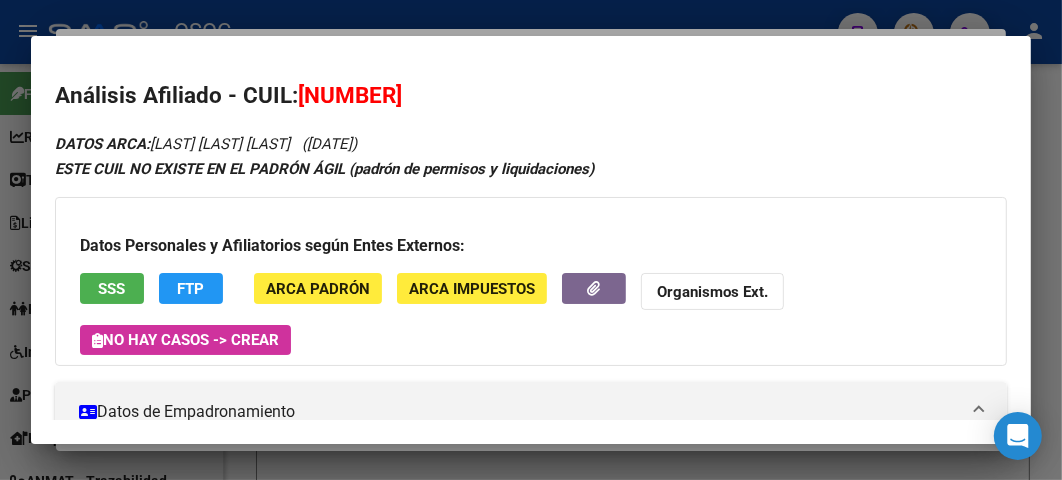 click on "[NUMBER]" at bounding box center [350, 95] 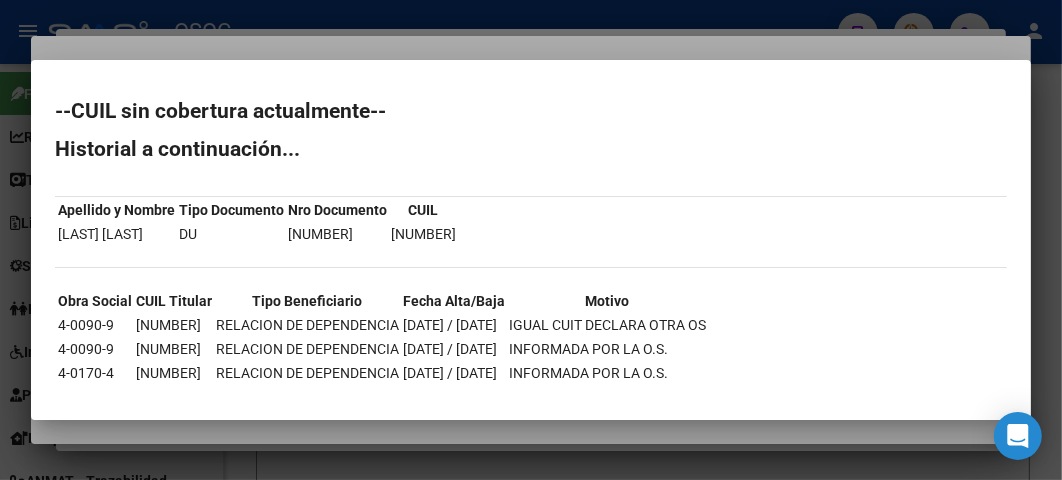 click at bounding box center [531, 240] 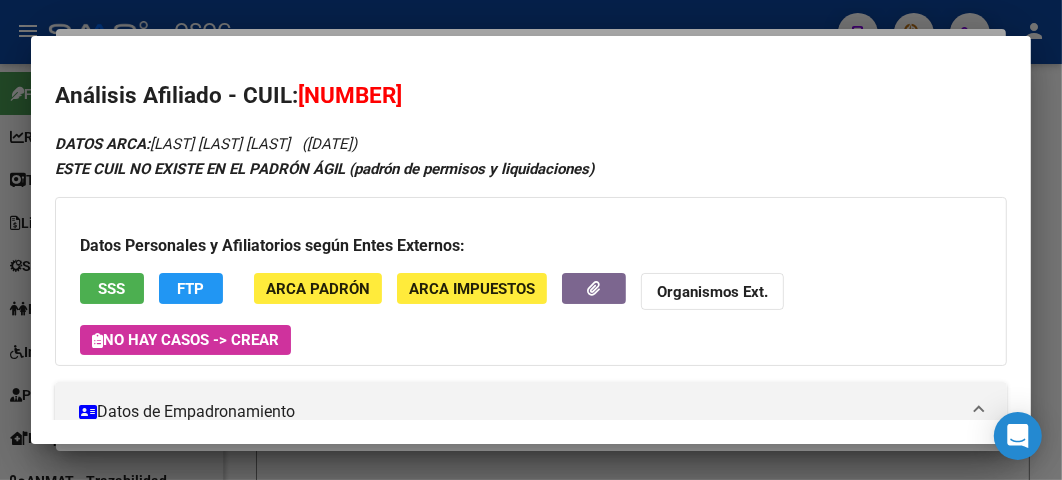 click on "FTP" 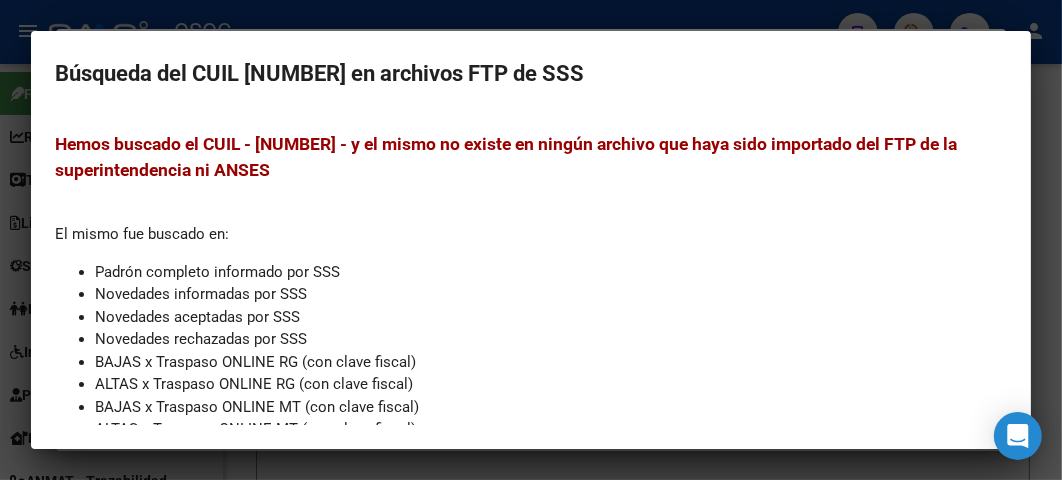 click at bounding box center (531, 240) 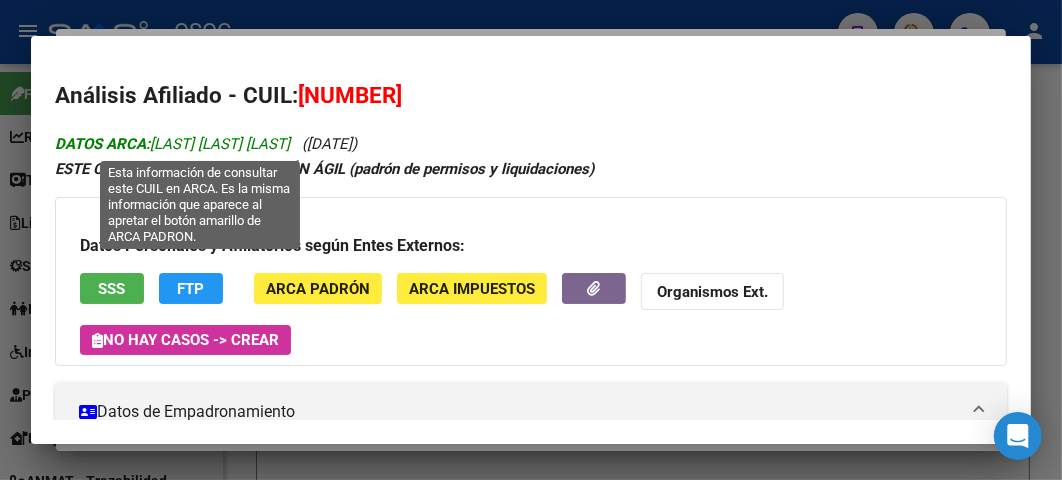 scroll, scrollTop: 111, scrollLeft: 0, axis: vertical 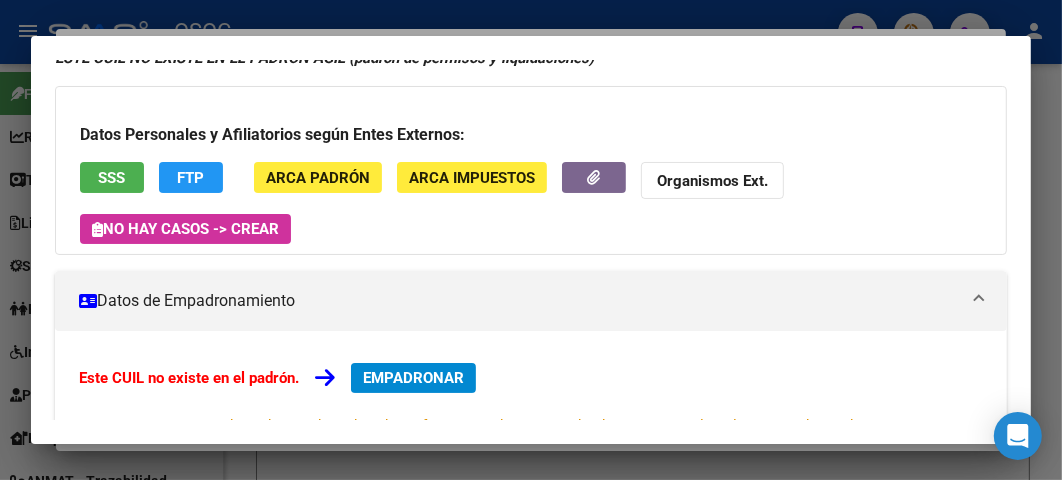 click on "Este CUIL no existe en el padrón.   EMPADRONAR
Aunque no esté empadronado usted puede saber información de aportes, deudas, FTP, consulta a la super y demás herramientas que posee SAAS." at bounding box center [531, 411] 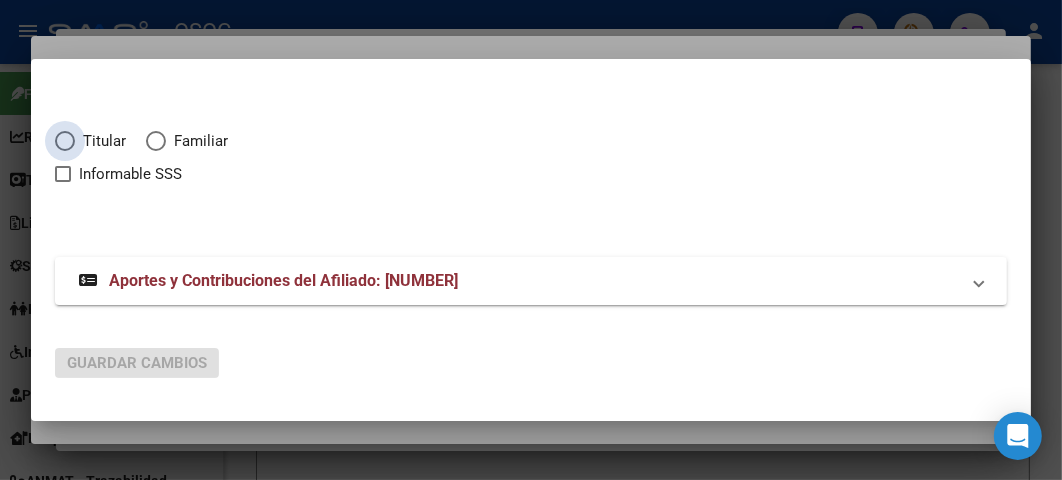 click on "Titular" at bounding box center [100, 141] 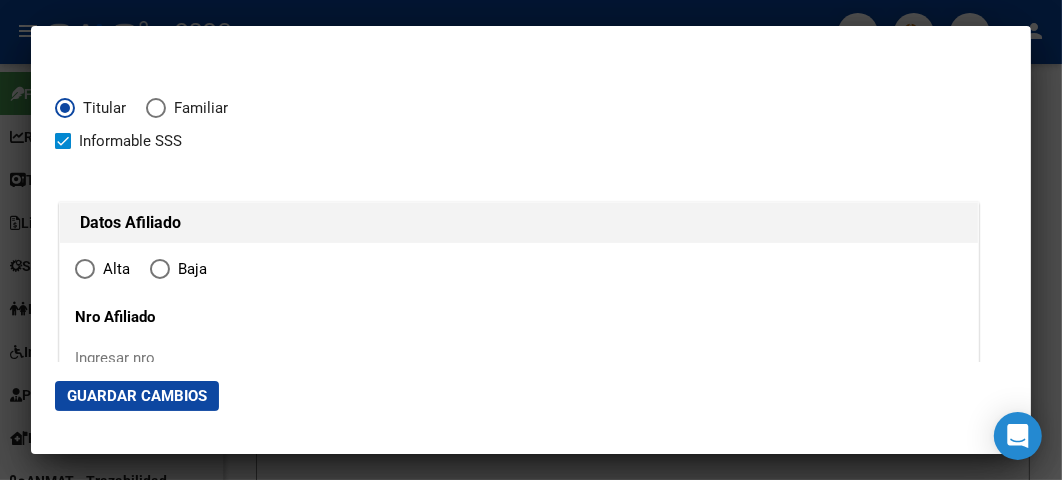 type on "[NUMBER]" 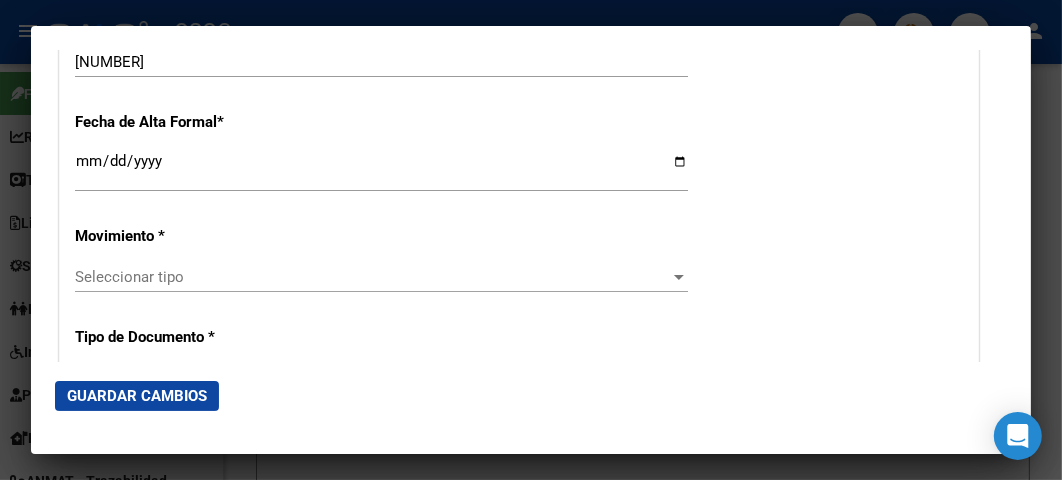 scroll, scrollTop: 444, scrollLeft: 0, axis: vertical 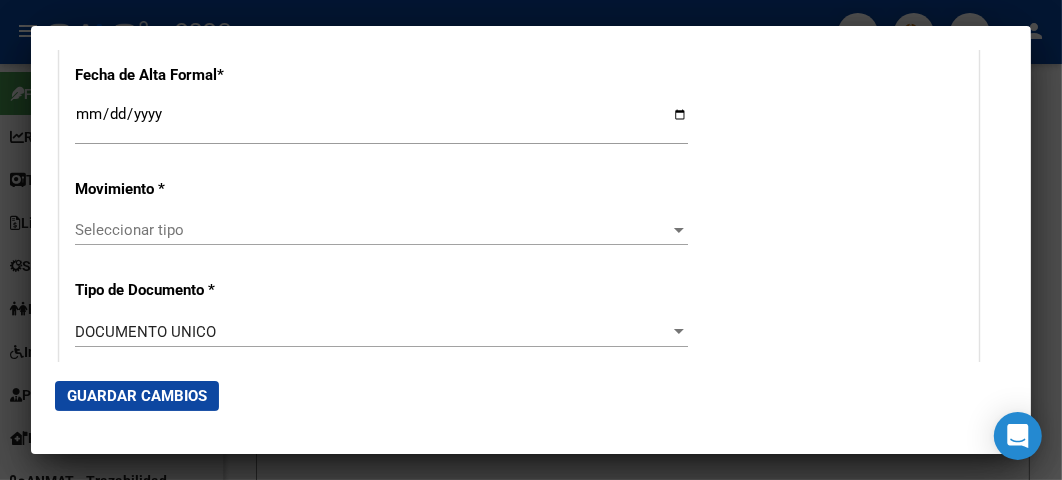 click on "Ingresar fecha" at bounding box center [381, 122] 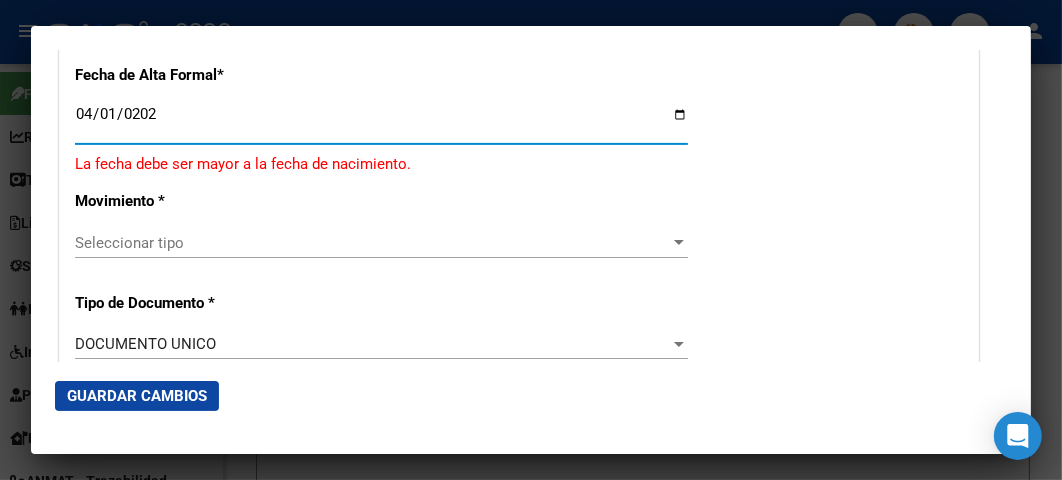 type on "2025-04-01" 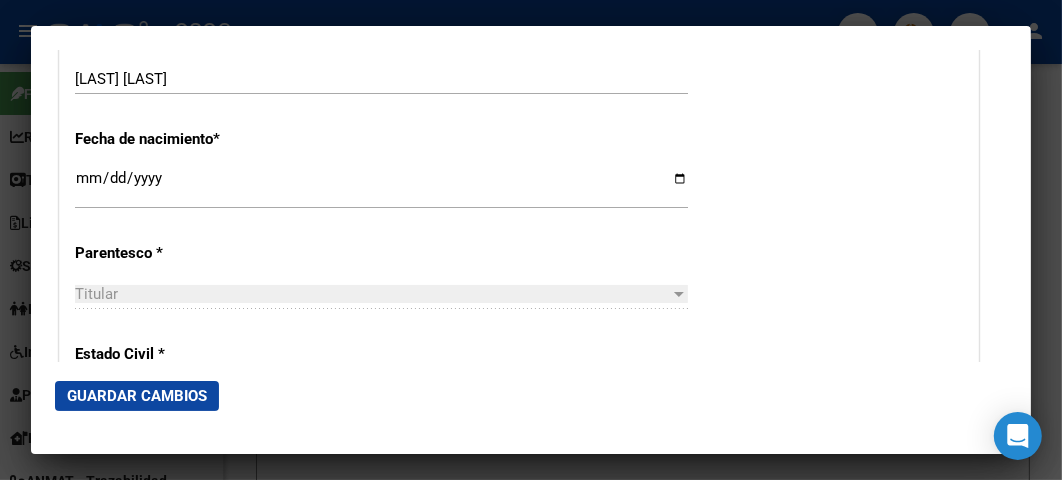 scroll, scrollTop: 1111, scrollLeft: 0, axis: vertical 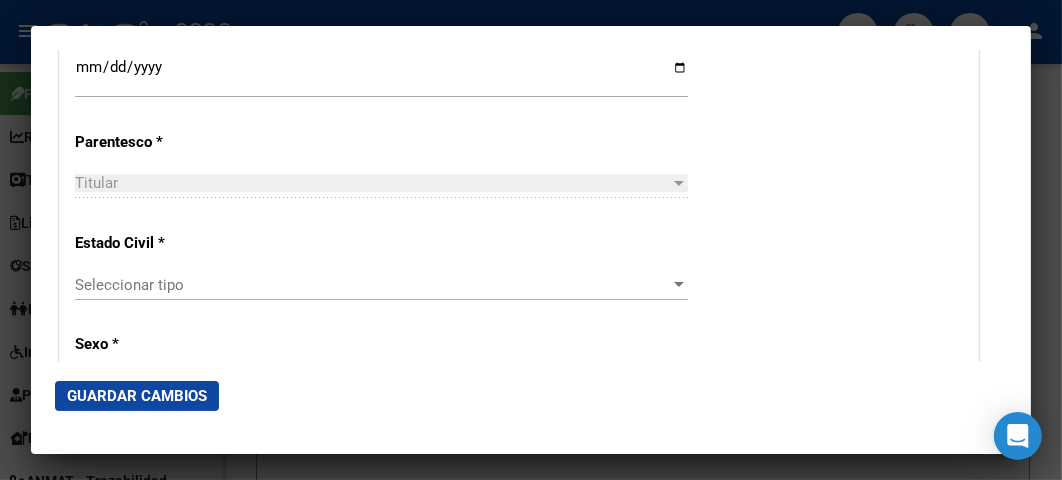 click on "Seleccionar tipo" at bounding box center (372, 285) 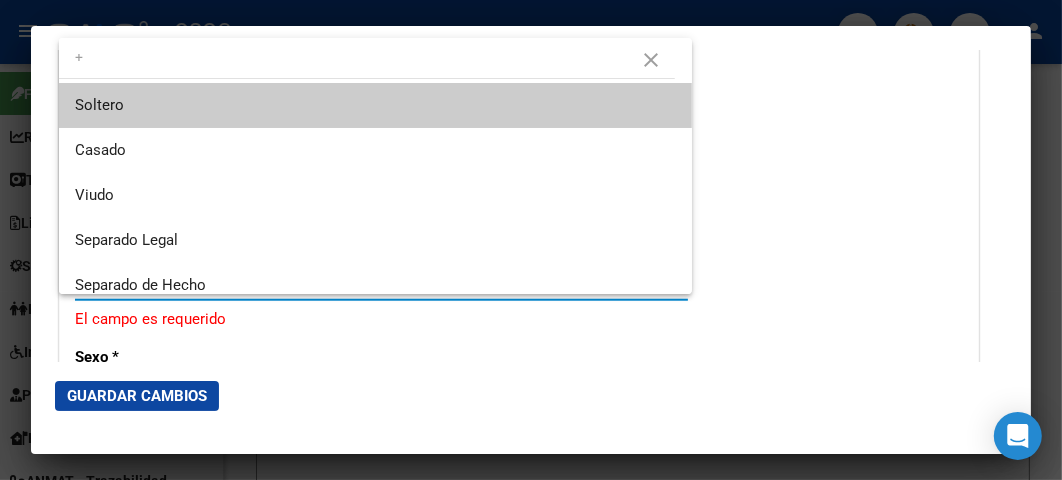 type on "+" 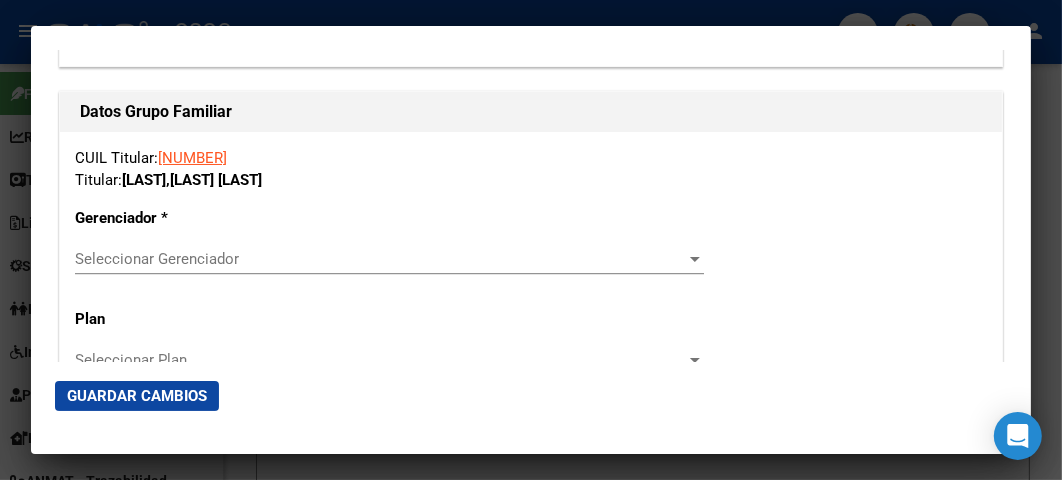scroll, scrollTop: 3444, scrollLeft: 0, axis: vertical 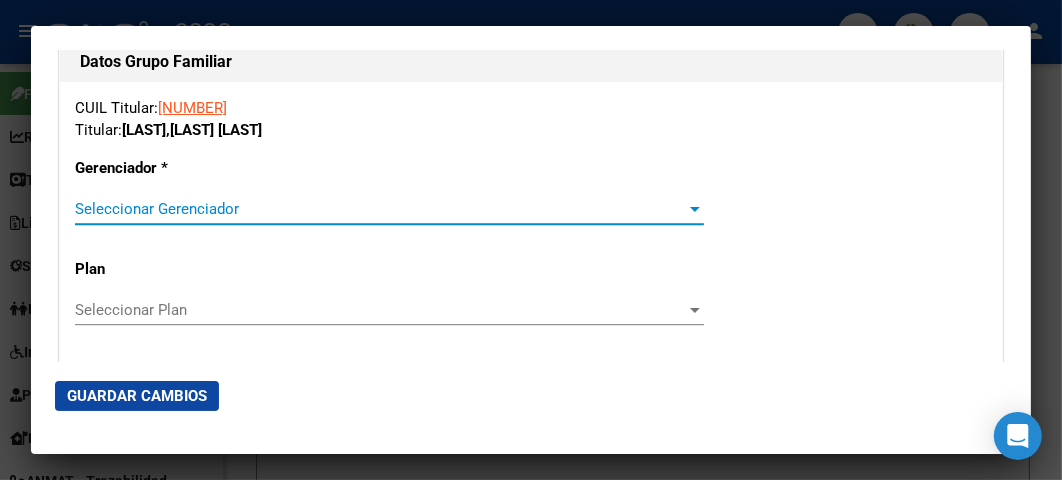 click on "Seleccionar Gerenciador" at bounding box center [380, 209] 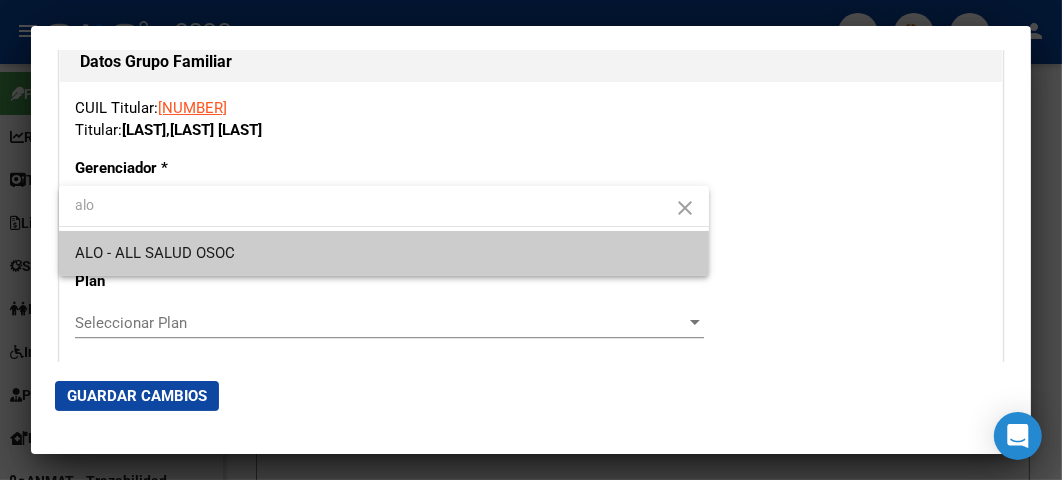 type on "alo" 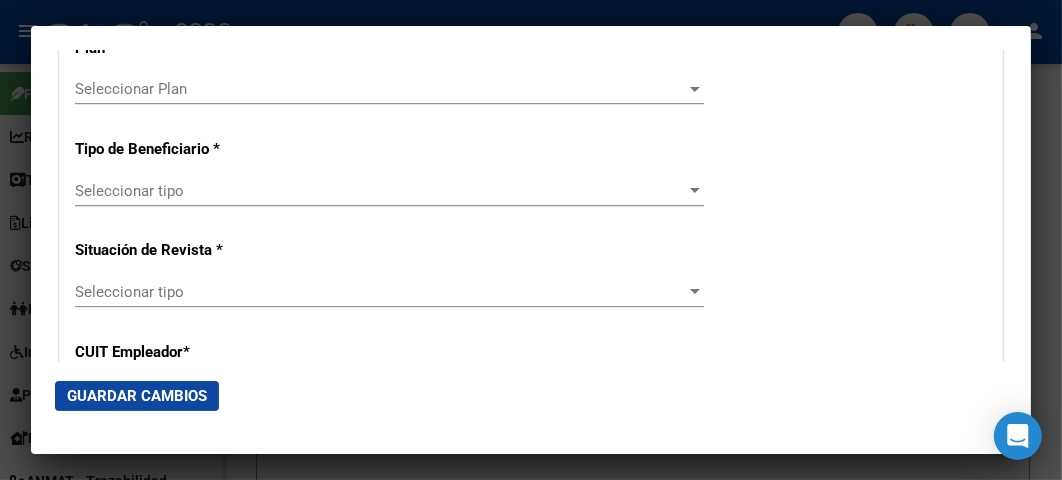scroll, scrollTop: 3666, scrollLeft: 0, axis: vertical 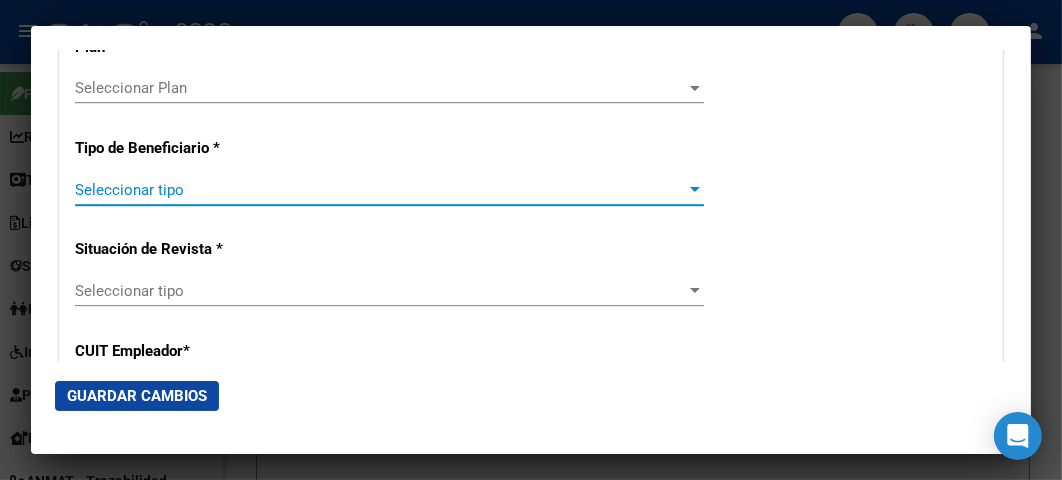 click on "Seleccionar tipo" at bounding box center [380, 190] 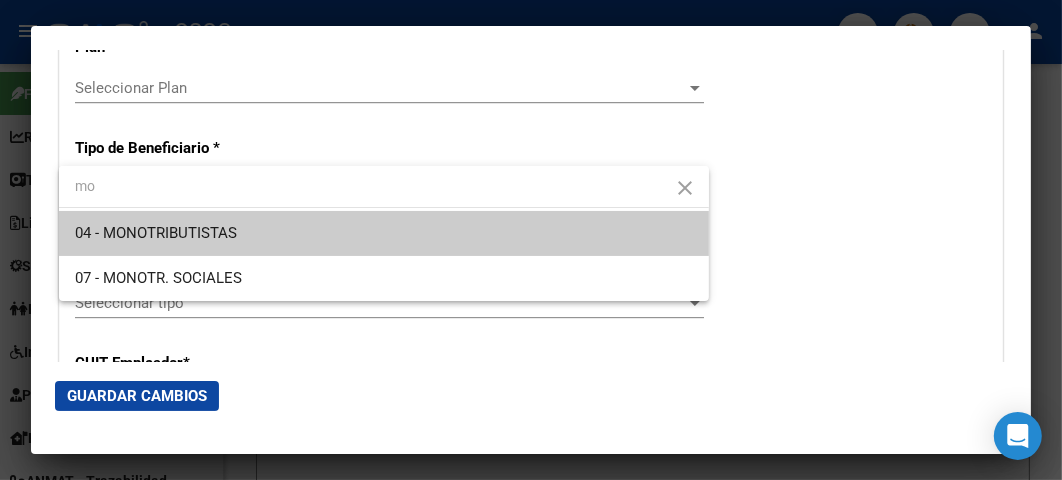 type on "mo" 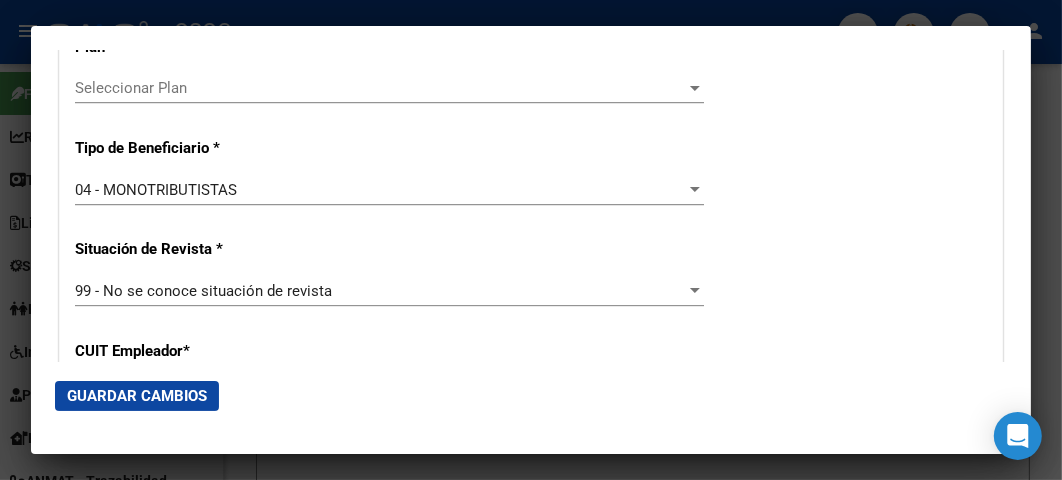 click on "CUIL Titular:   [NUMBER]   Titular:   [LAST] ,  [LAST] [LAST]  Gerenciador * ALO - ALL SALUD OSOC Seleccionar Gerenciador  Plan  Seleccionar Plan Seleccionar Plan  Tipo de Beneficiario * 04 - MONOTRIBUTISTAS Seleccionar tipo  Situación de Revista * 99 - No se conoce situación de revista Seleccionar tipo CUIT Empleador  *   [NUMBER] Ingresar CUIT  Ultimo Origen Obra Social" at bounding box center [531, 177] 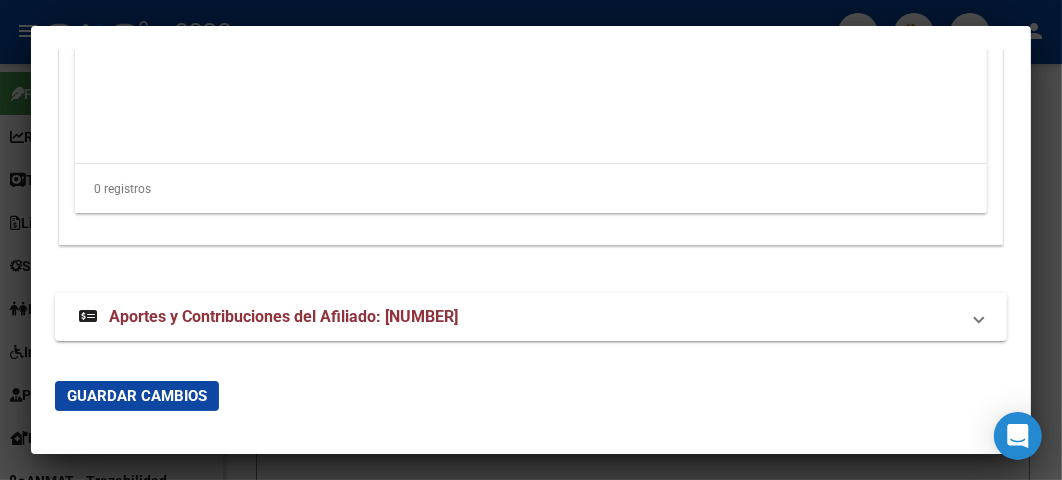 scroll, scrollTop: 4346, scrollLeft: 0, axis: vertical 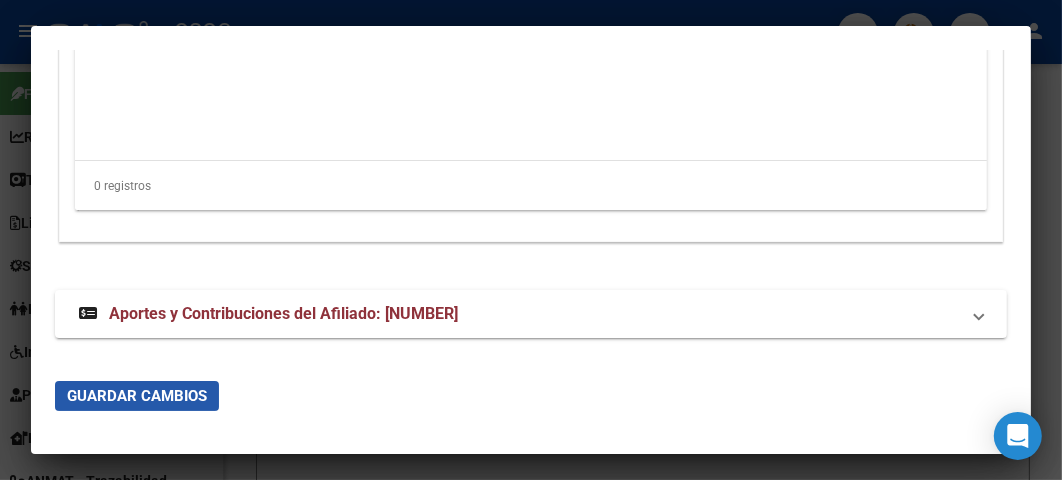 click on "Guardar Cambios" 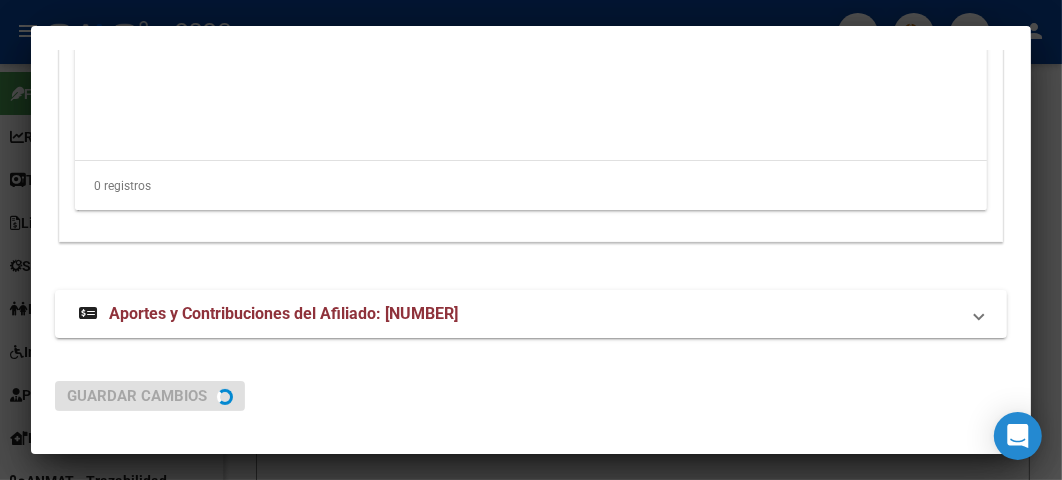 scroll, scrollTop: 0, scrollLeft: 0, axis: both 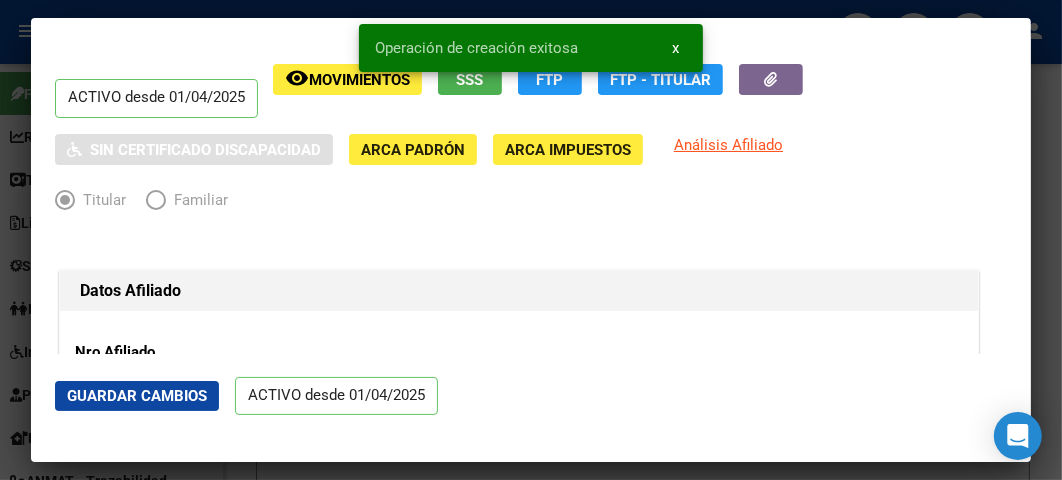 click at bounding box center (531, 240) 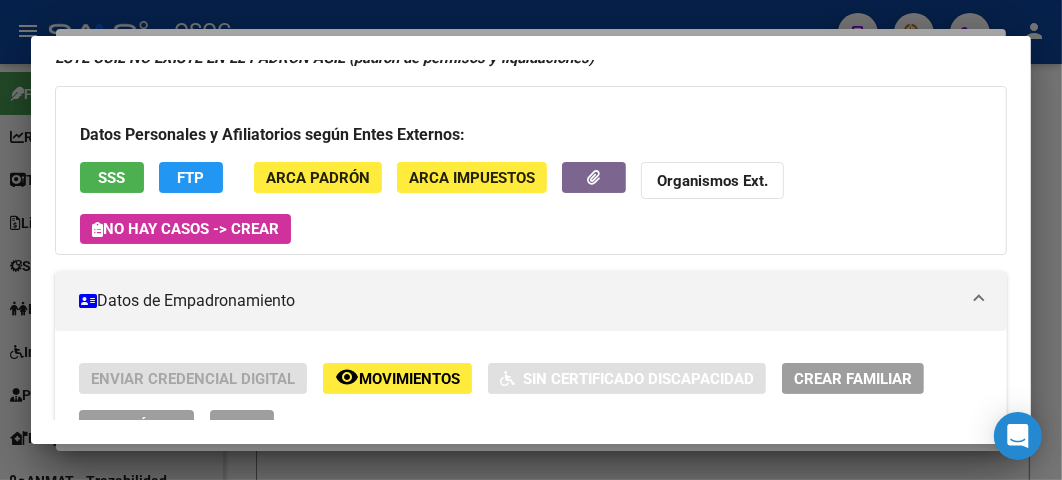 click at bounding box center [531, 240] 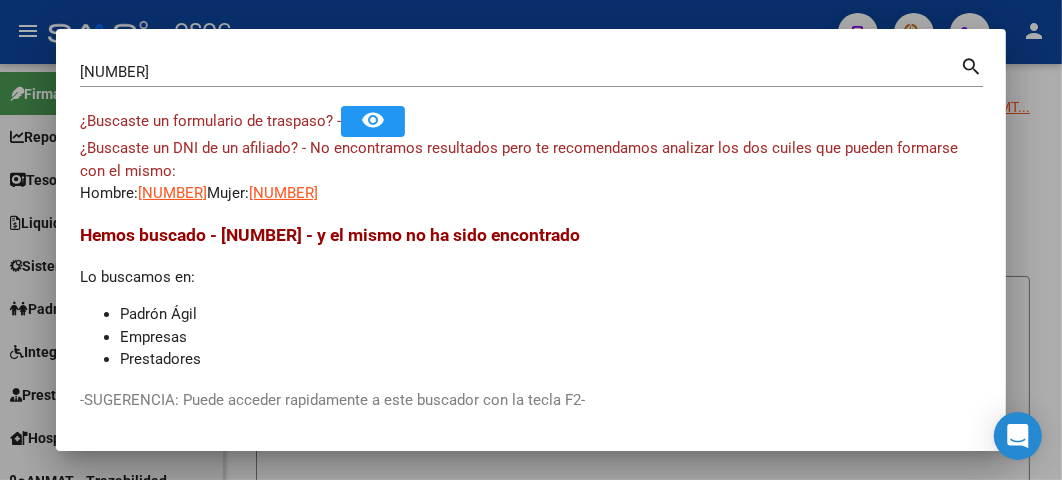 click at bounding box center [531, 240] 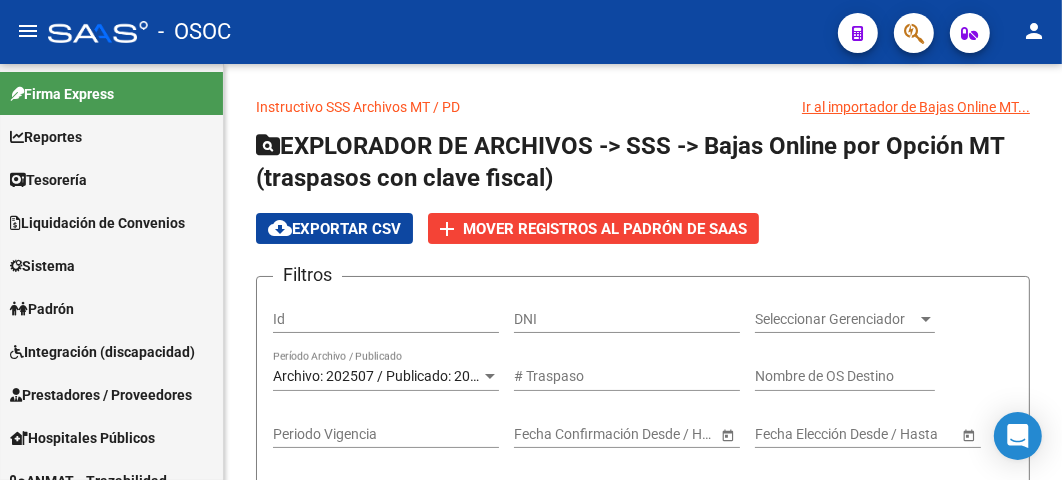 click 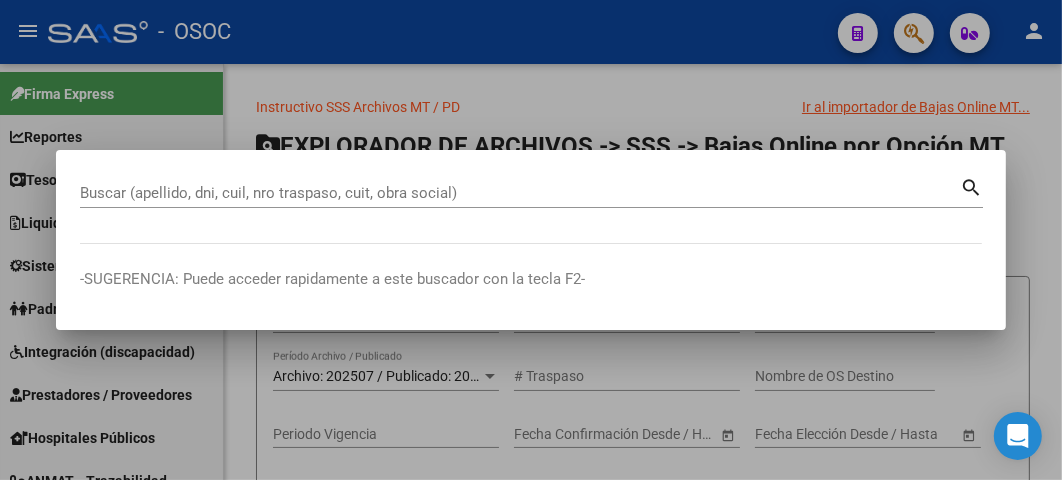 click on "Buscar (apellido, dni, cuil, nro traspaso, cuit, obra social)" at bounding box center [520, 193] 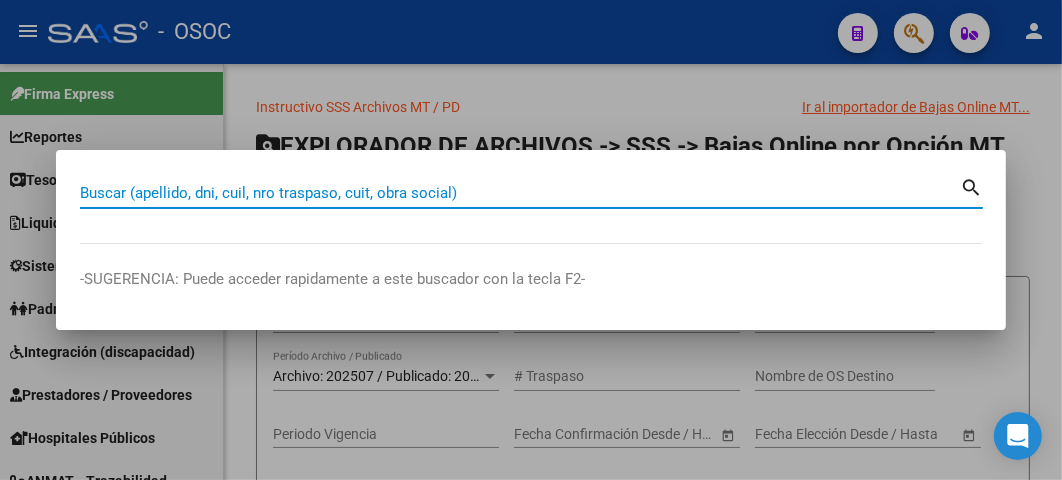 paste on "[NUMBER]" 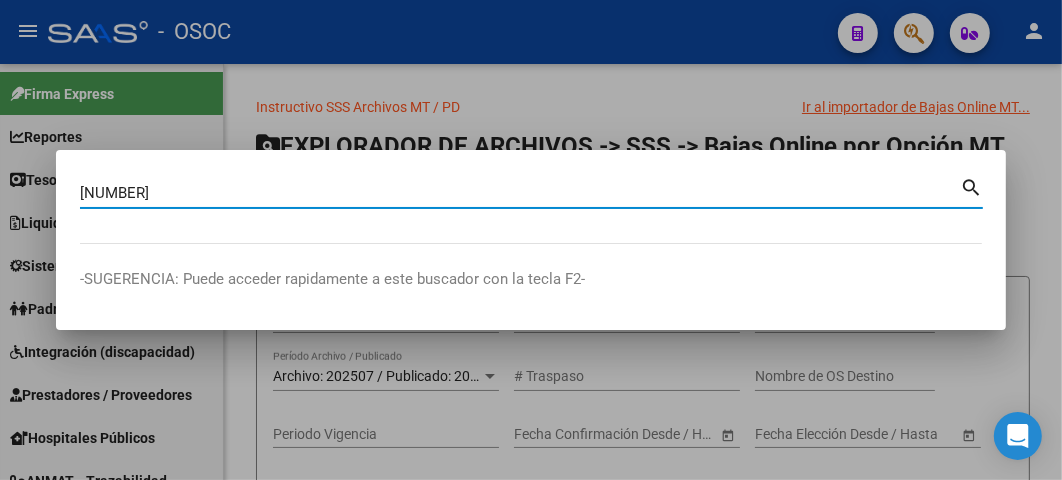 type on "[NUMBER]" 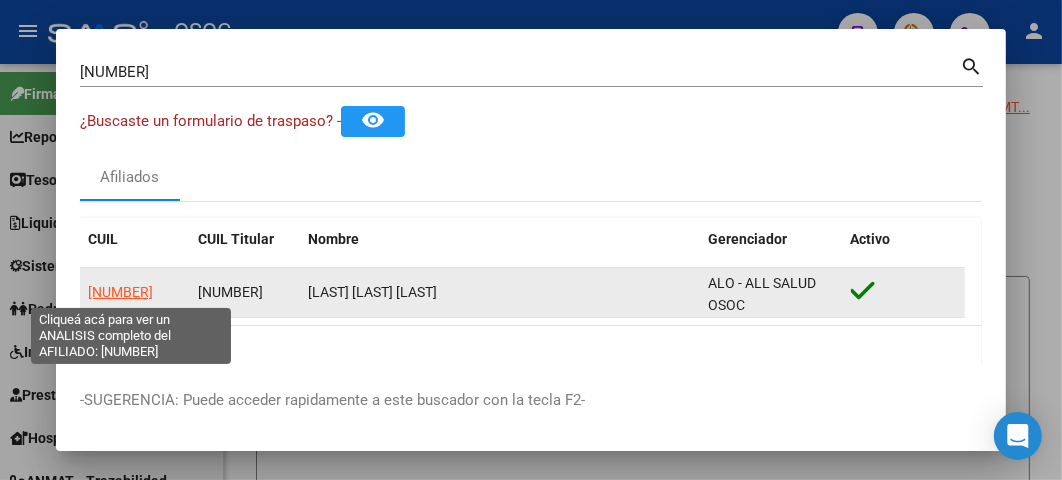 click on "[NUMBER]" 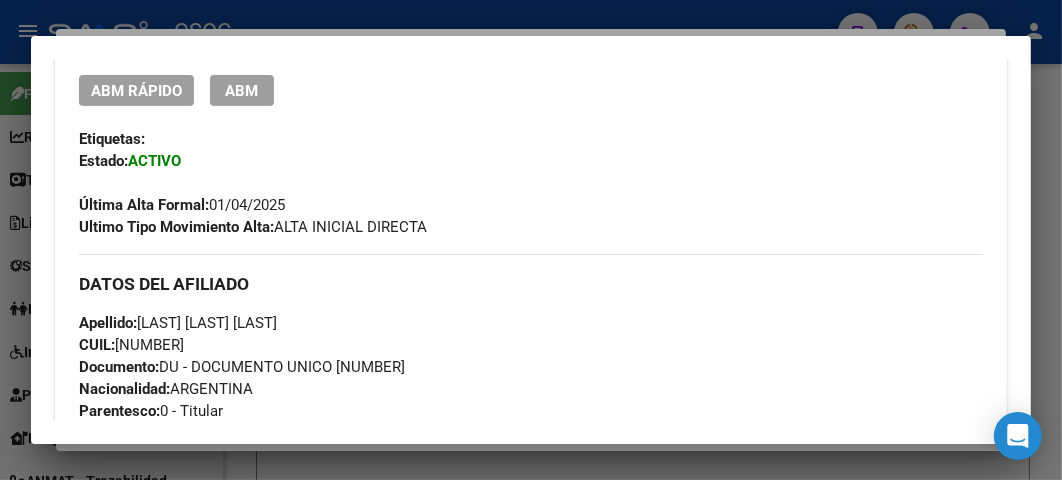 scroll, scrollTop: 666, scrollLeft: 0, axis: vertical 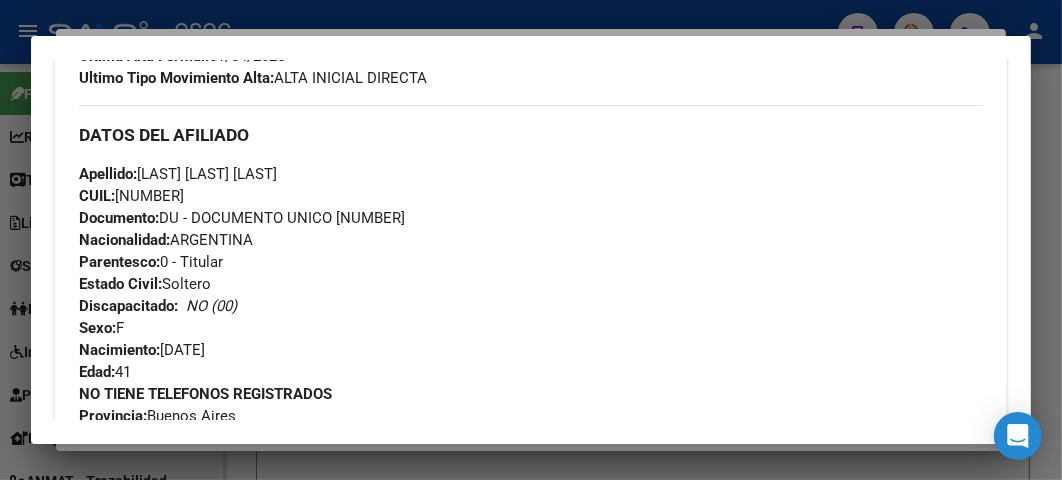 click on "Documento:  DU - DOCUMENTO UNICO [NUMBER]" at bounding box center (242, 218) 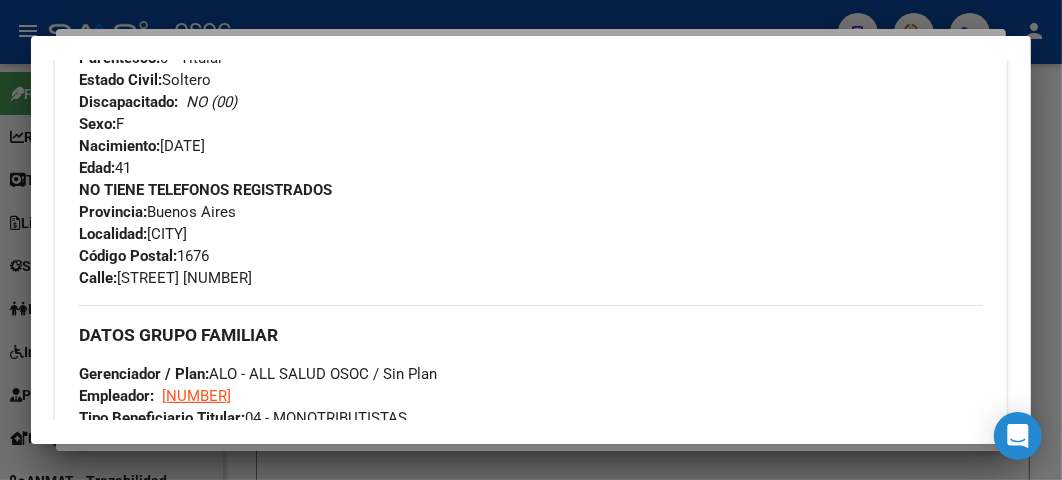 scroll, scrollTop: 666, scrollLeft: 0, axis: vertical 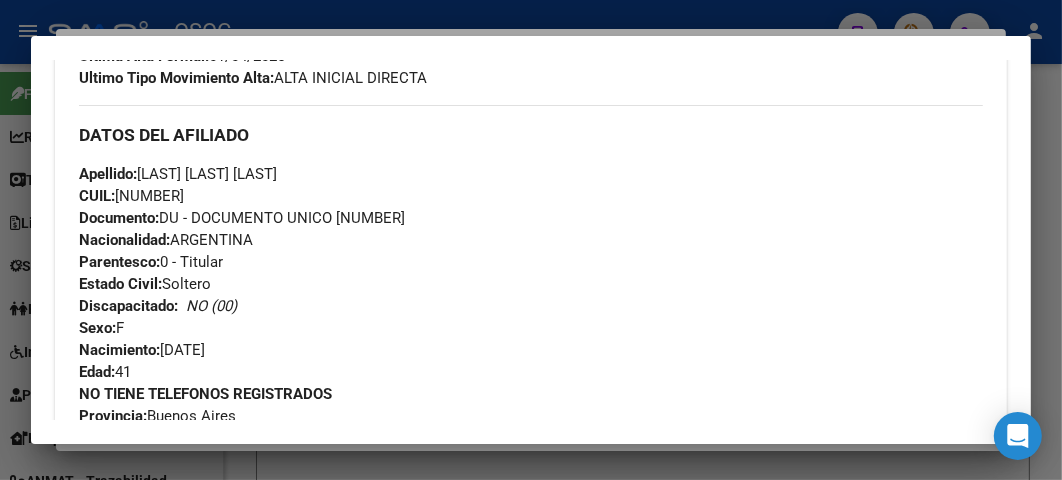 click on "Documento:  DU - DOCUMENTO UNICO [NUMBER]" at bounding box center (242, 218) 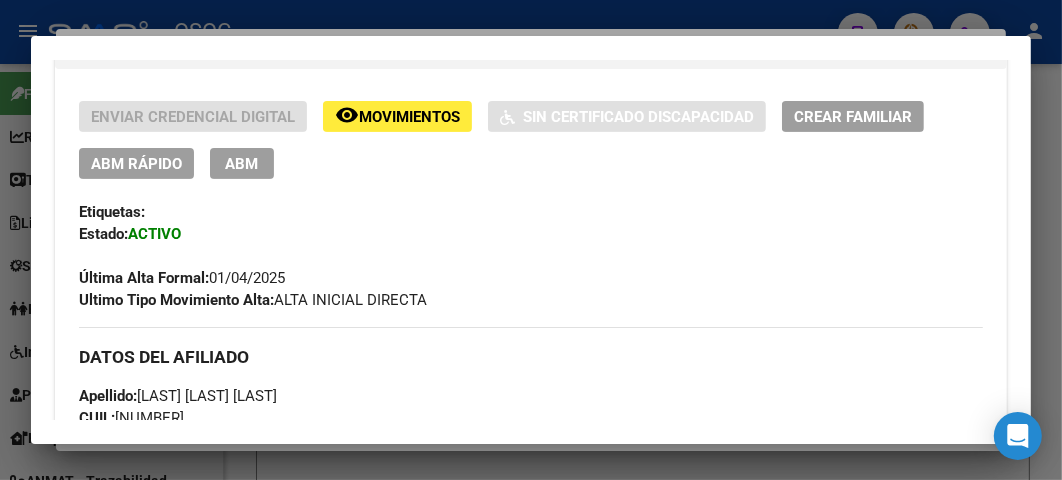 scroll, scrollTop: 555, scrollLeft: 0, axis: vertical 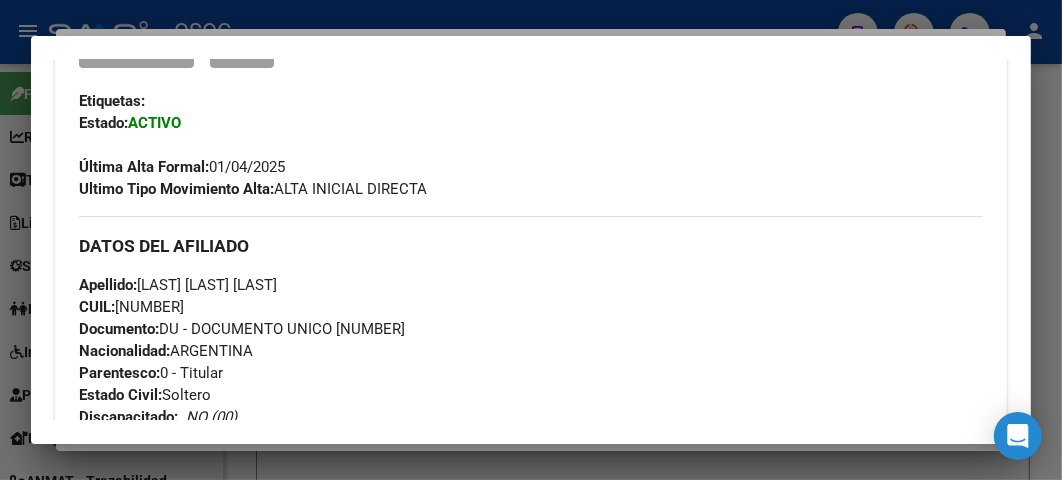 click on "Documento:  DU - DOCUMENTO UNICO [NUMBER]" at bounding box center (242, 329) 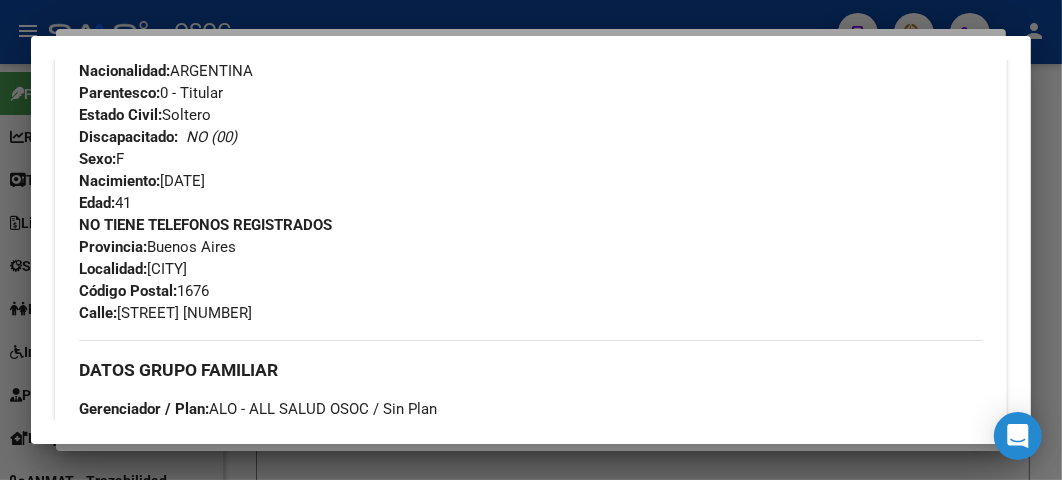 scroll, scrollTop: 888, scrollLeft: 0, axis: vertical 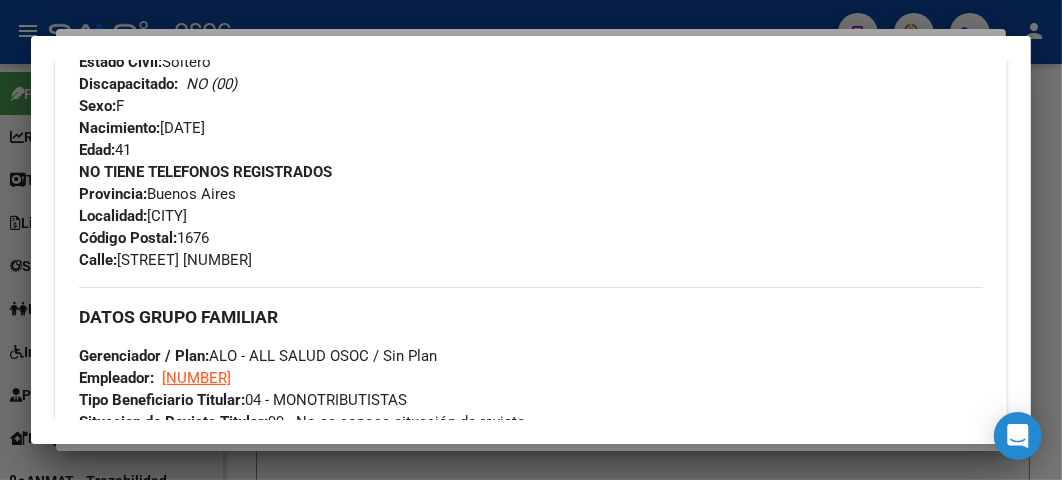 drag, startPoint x: 124, startPoint y: 262, endPoint x: 251, endPoint y: 258, distance: 127.06297 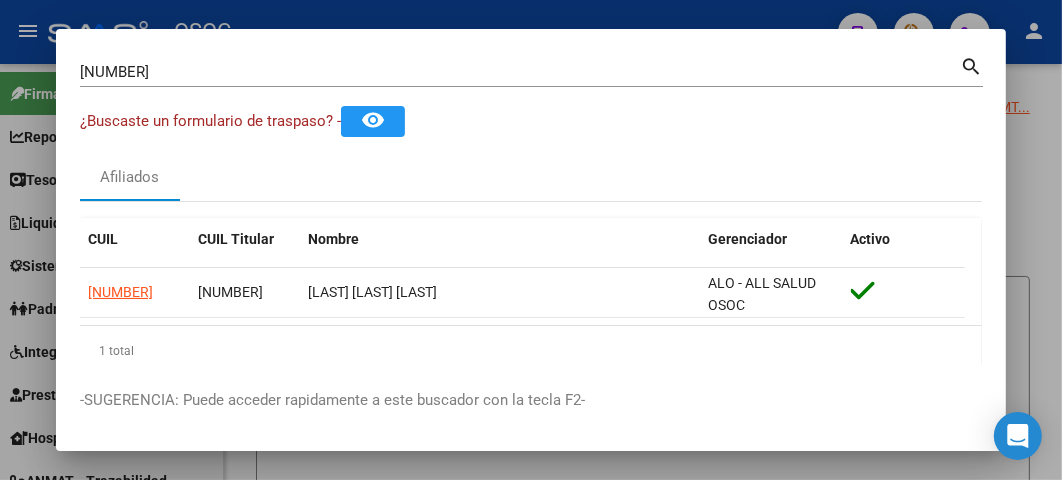 click at bounding box center [531, 240] 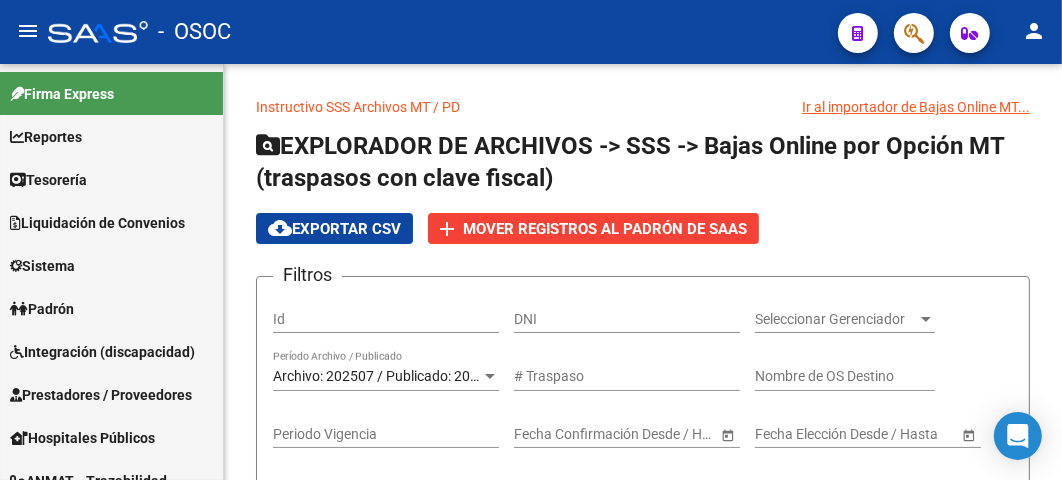 click 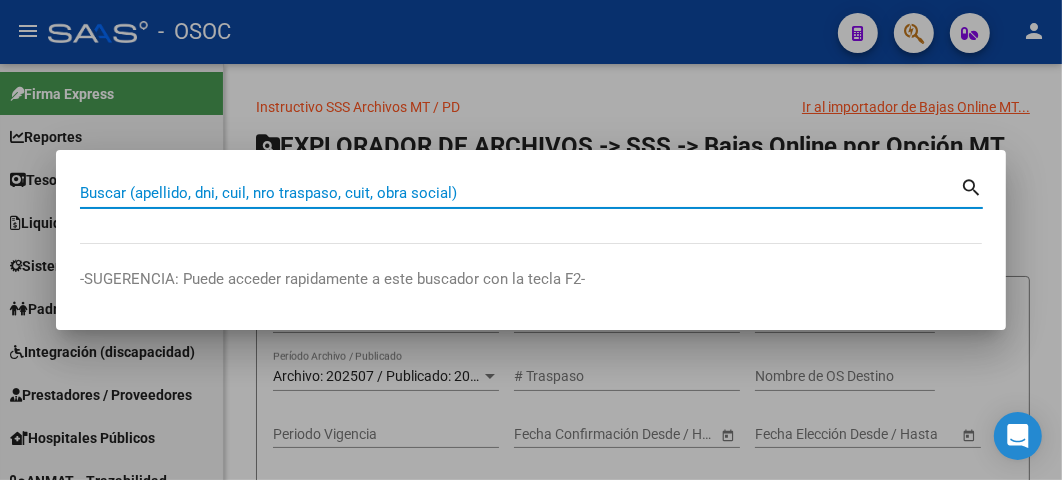 paste on "[NUMBER]" 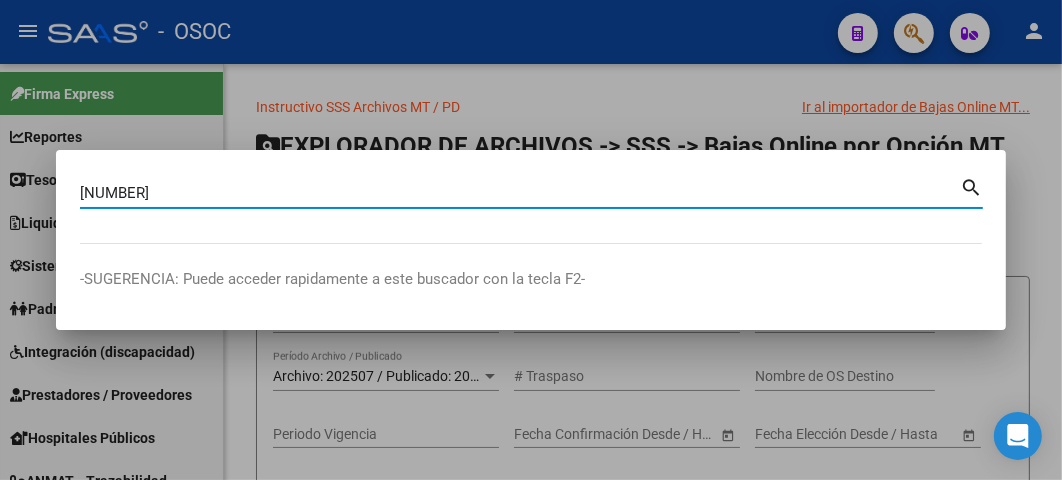 type on "[NUMBER]" 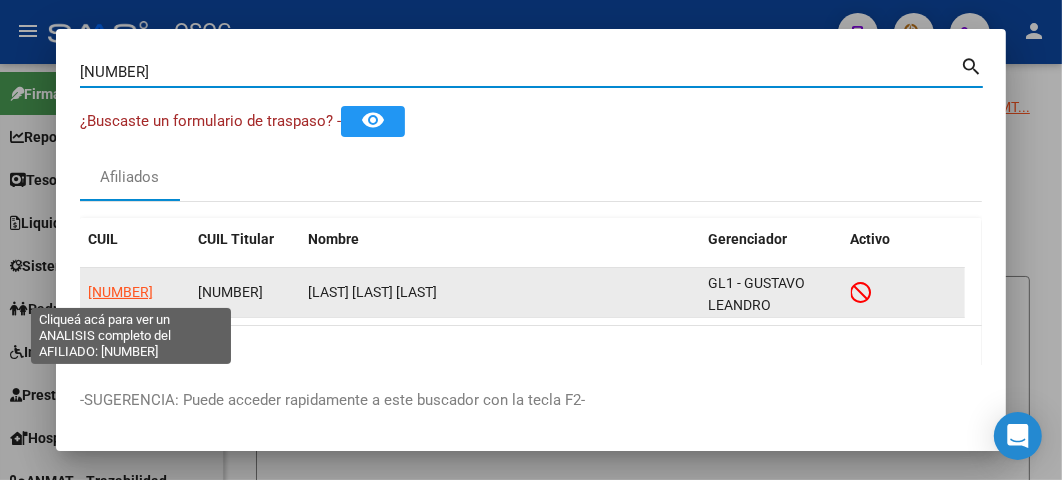 click on "[NUMBER]" 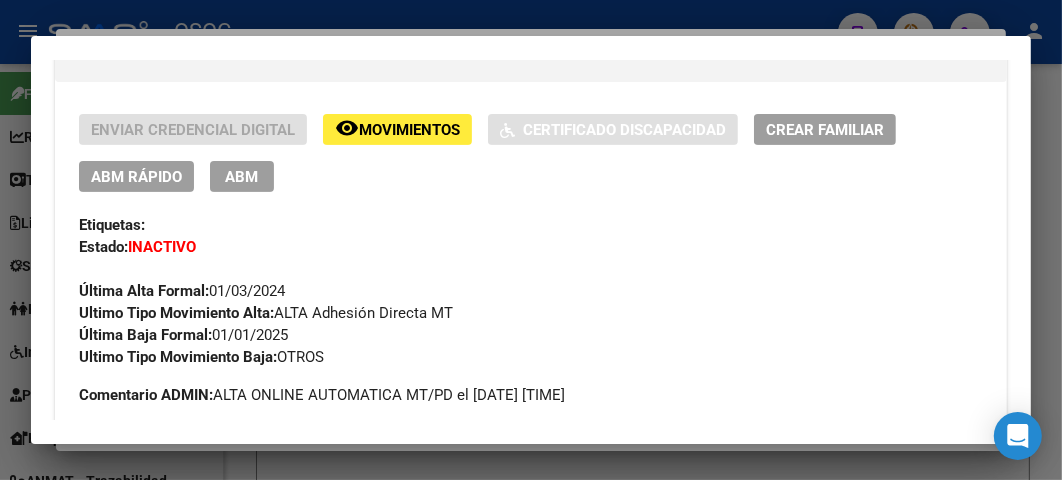 scroll, scrollTop: 444, scrollLeft: 0, axis: vertical 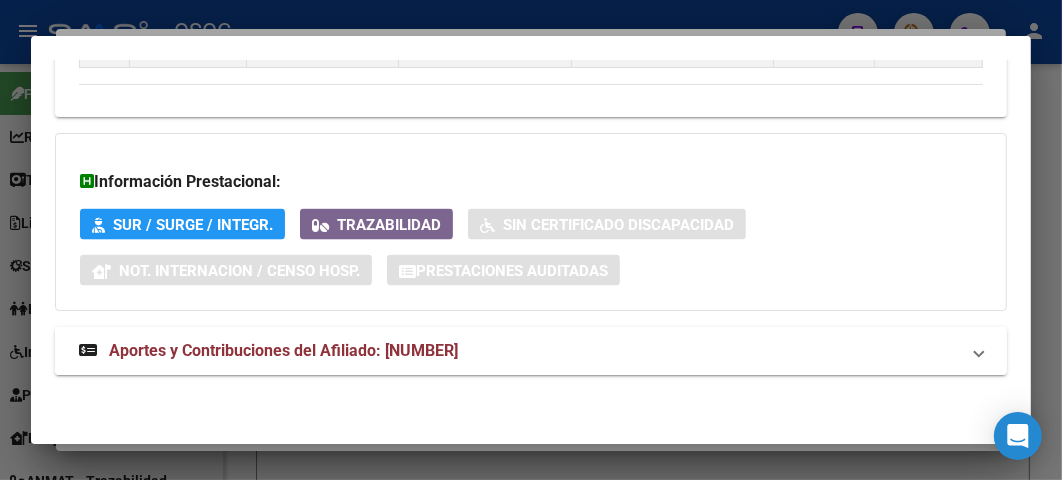 click on "Aportes y Contribuciones del Afiliado: [NUMBER]" at bounding box center [283, 350] 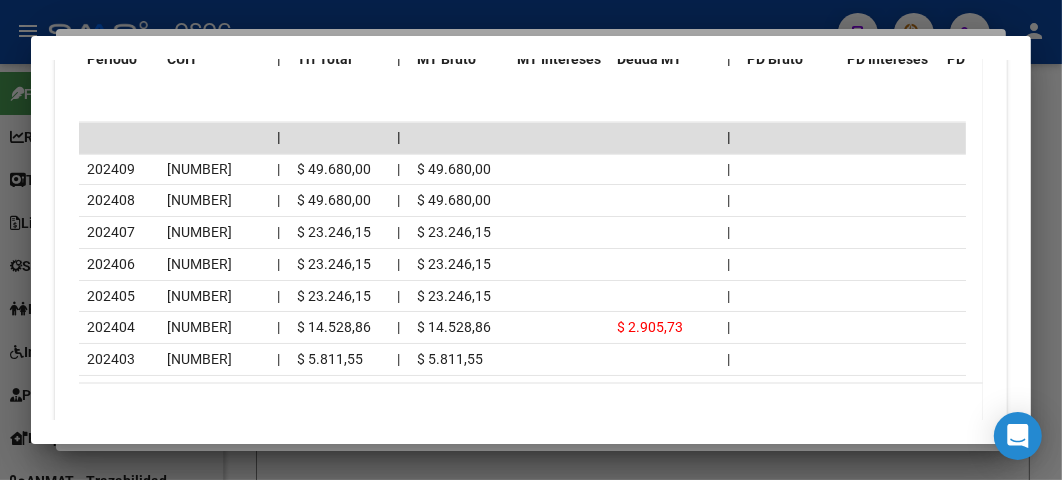 scroll, scrollTop: 2534, scrollLeft: 0, axis: vertical 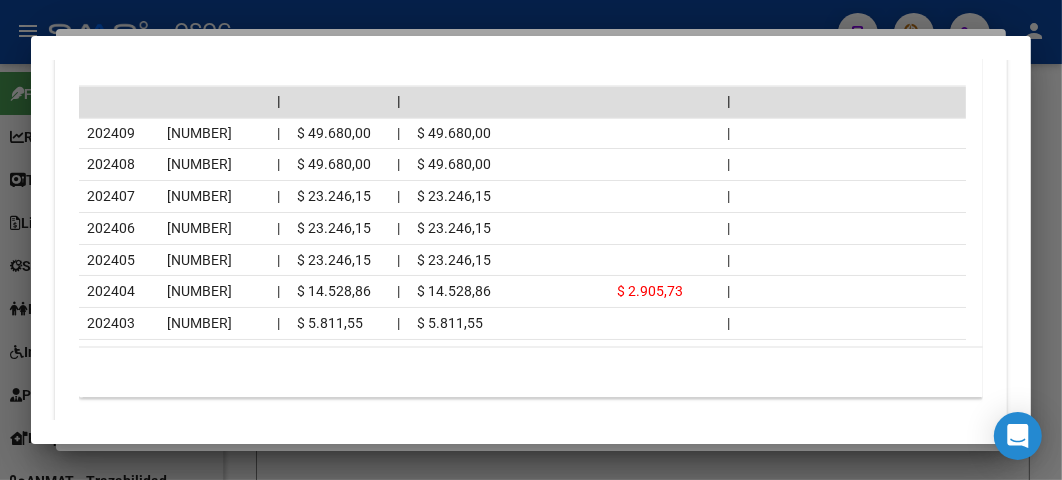 drag, startPoint x: 224, startPoint y: 386, endPoint x: 186, endPoint y: 385, distance: 38.013157 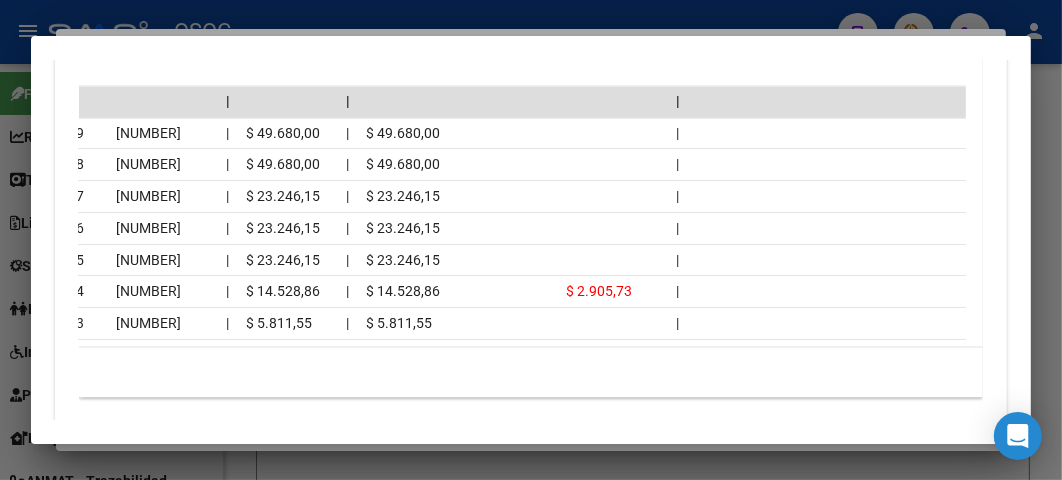 scroll, scrollTop: 0, scrollLeft: 83, axis: horizontal 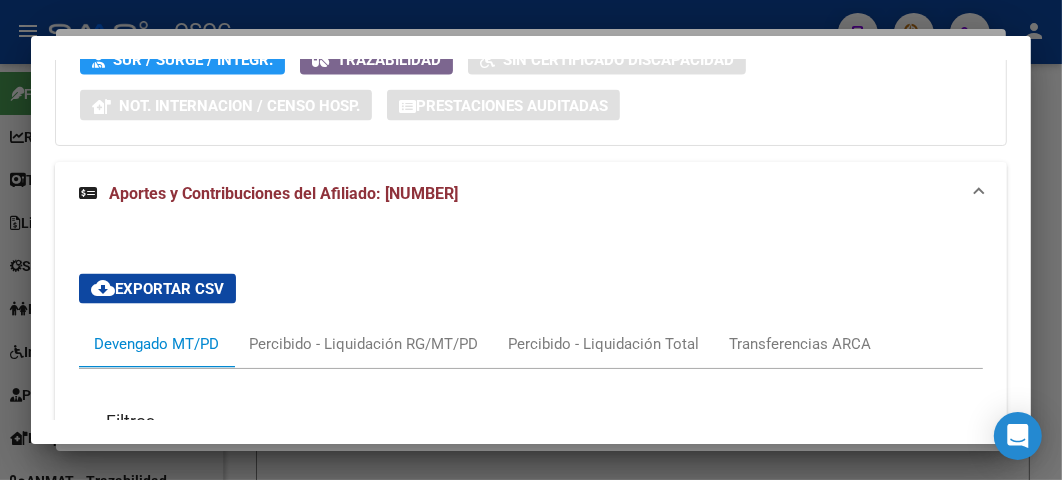 click at bounding box center (531, 240) 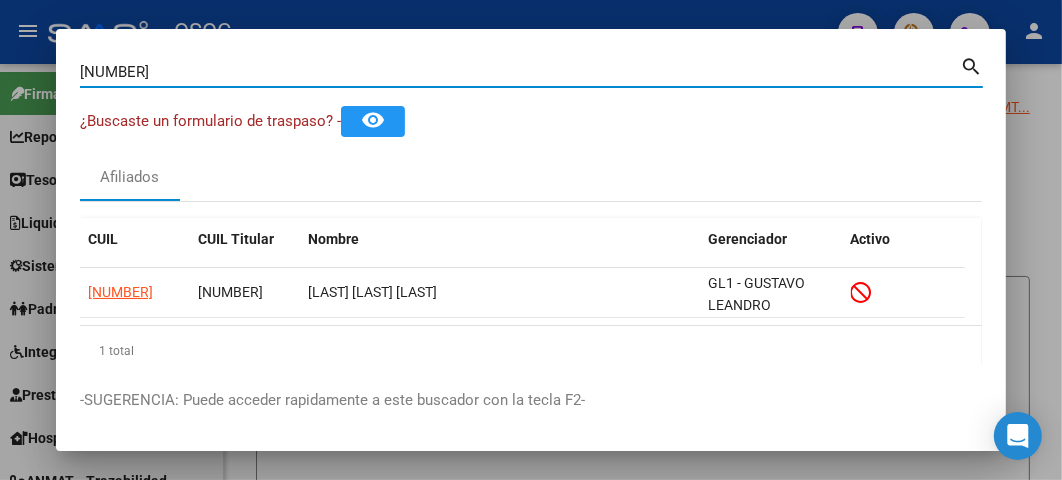 click on "[NUMBER]" at bounding box center (520, 72) 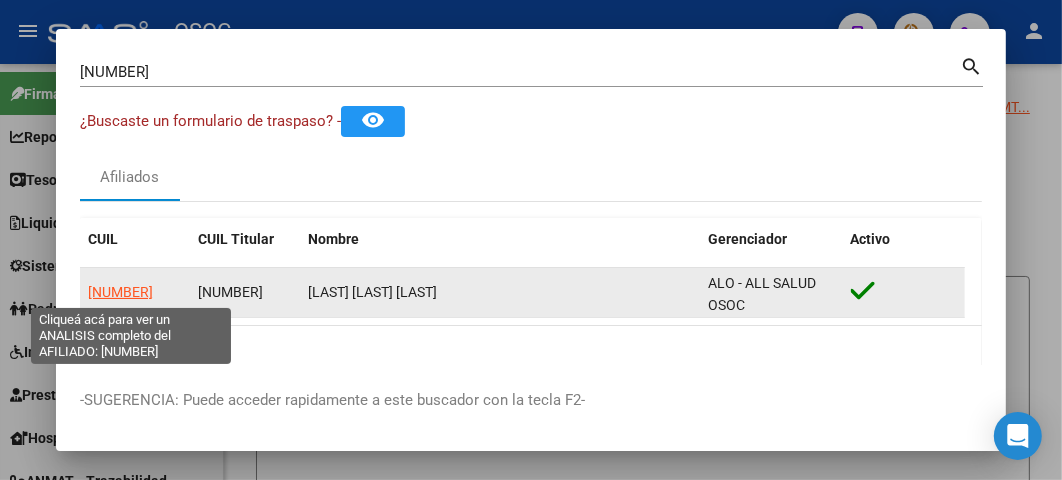 click on "[NUMBER]" 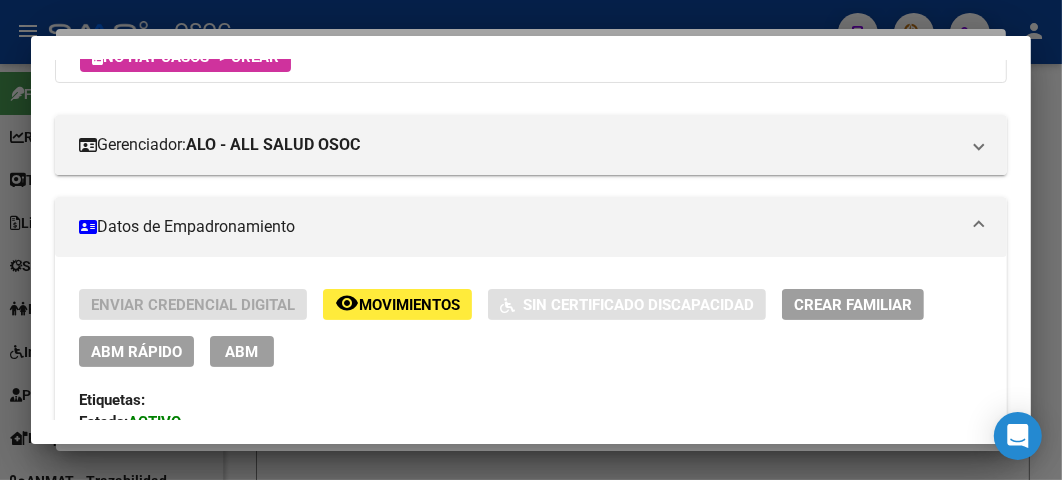 scroll, scrollTop: 702, scrollLeft: 0, axis: vertical 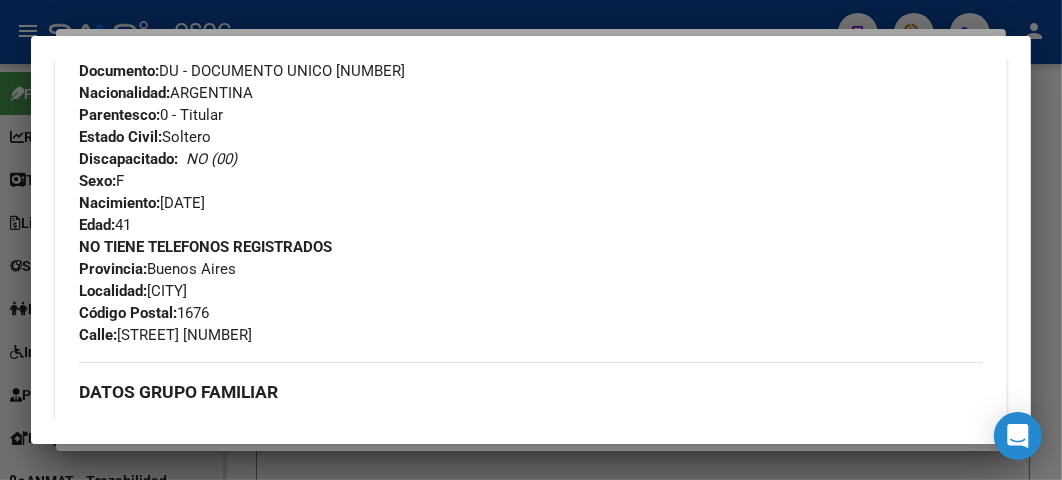 click at bounding box center (531, 240) 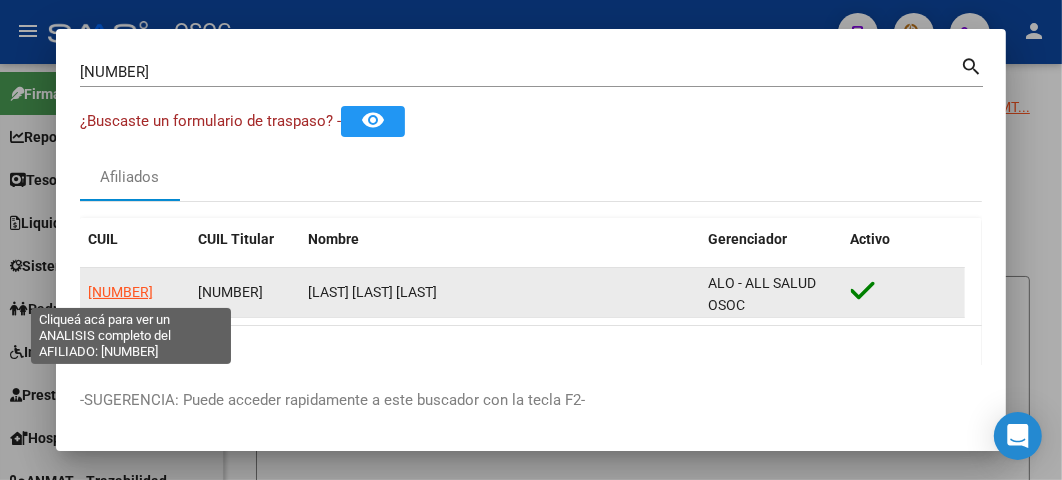 click on "[NUMBER]" 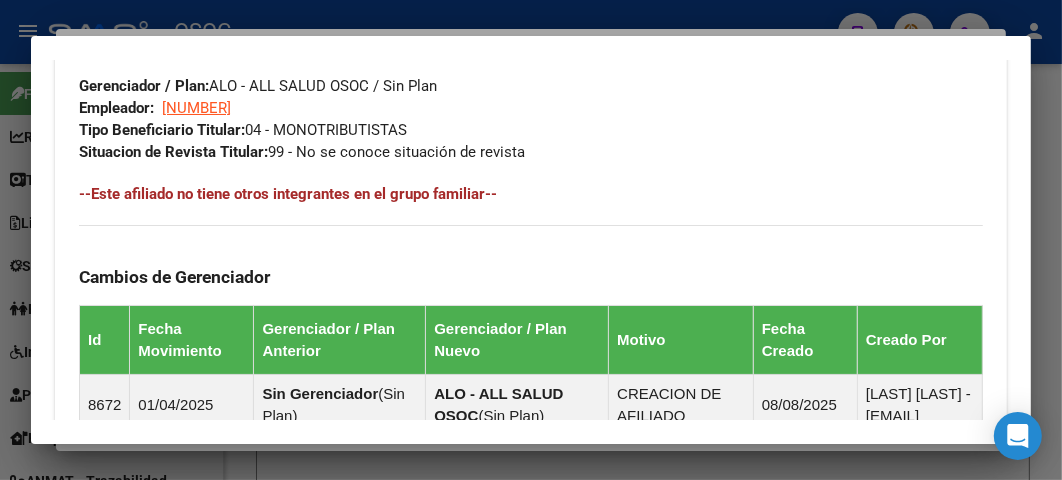 scroll, scrollTop: 813, scrollLeft: 0, axis: vertical 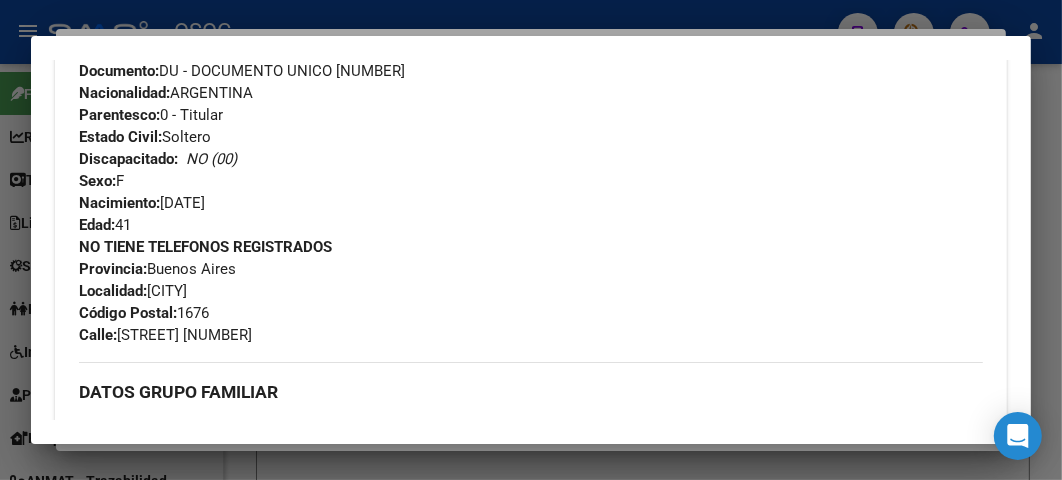 click at bounding box center (531, 240) 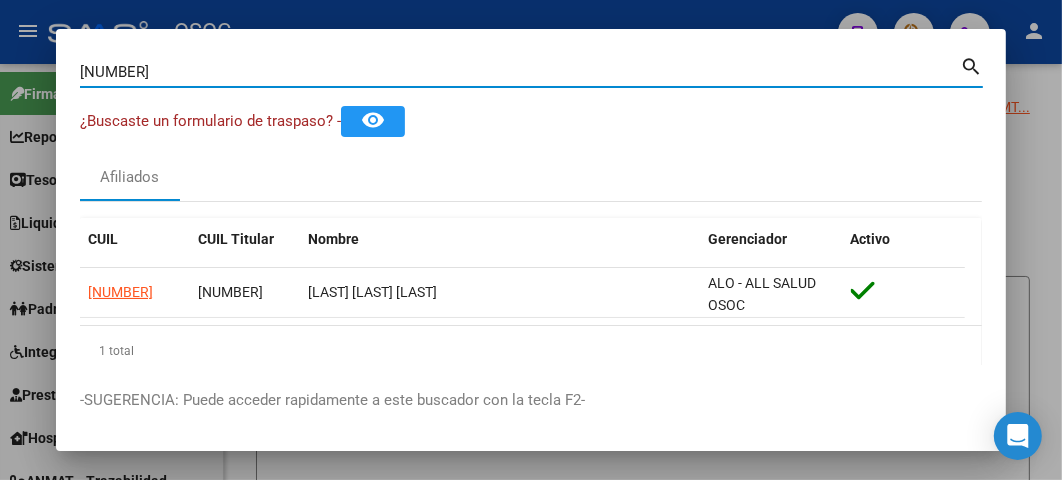 click on "[NUMBER]" at bounding box center [520, 72] 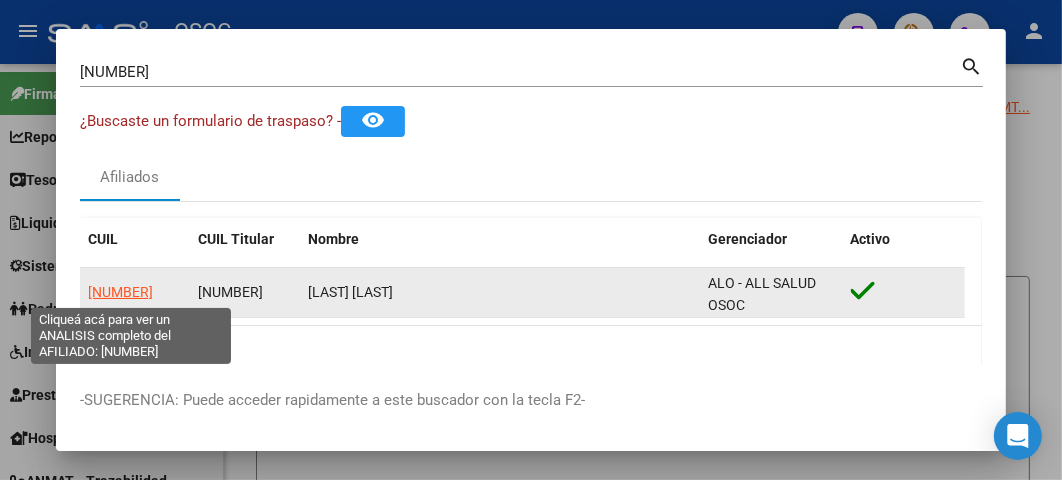 click on "[NUMBER]" 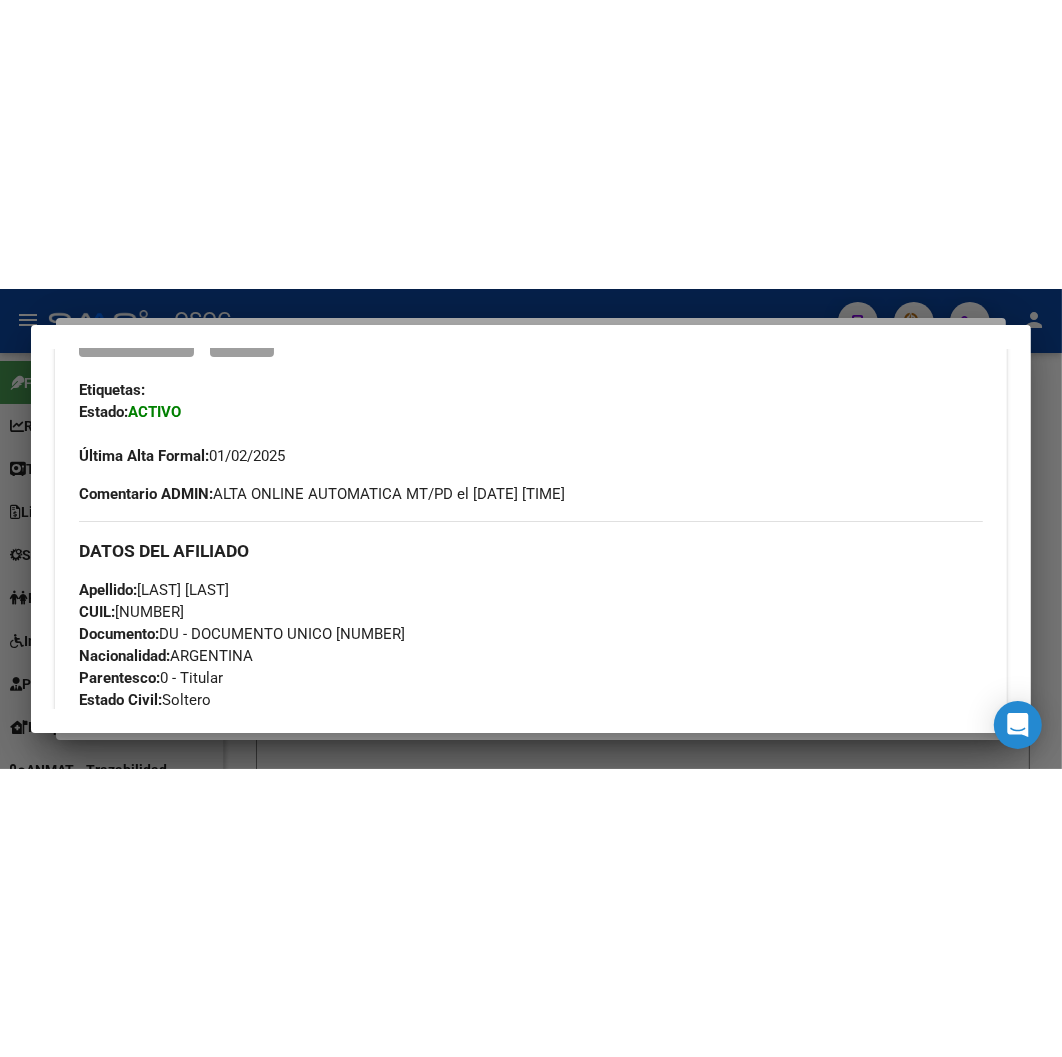 scroll, scrollTop: 666, scrollLeft: 0, axis: vertical 